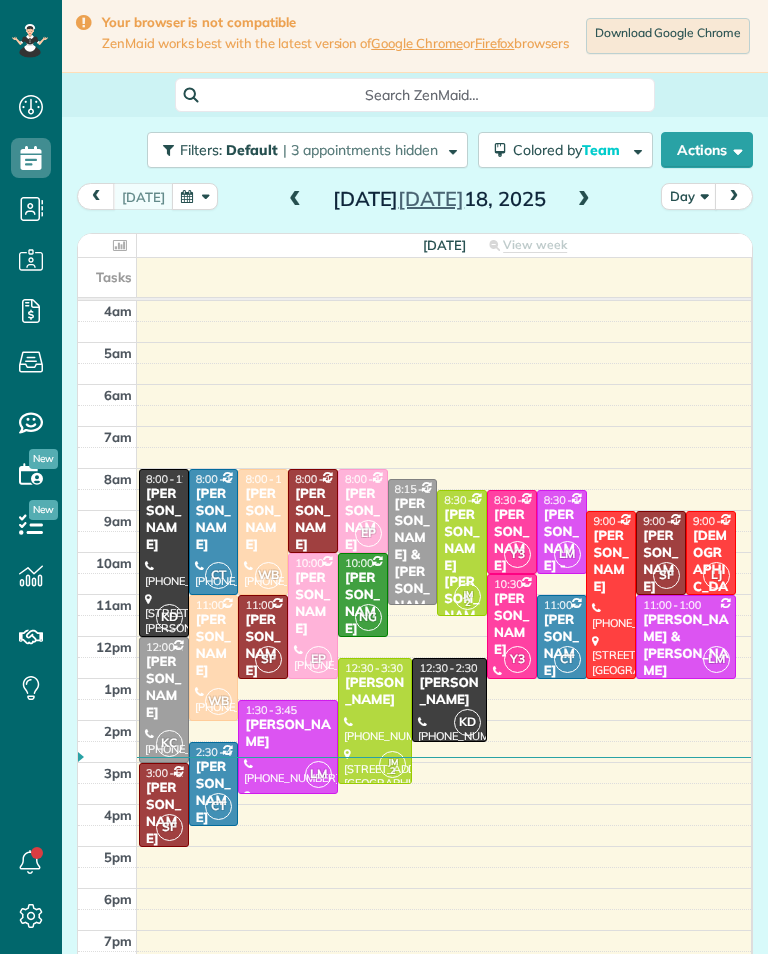 scroll, scrollTop: 0, scrollLeft: 0, axis: both 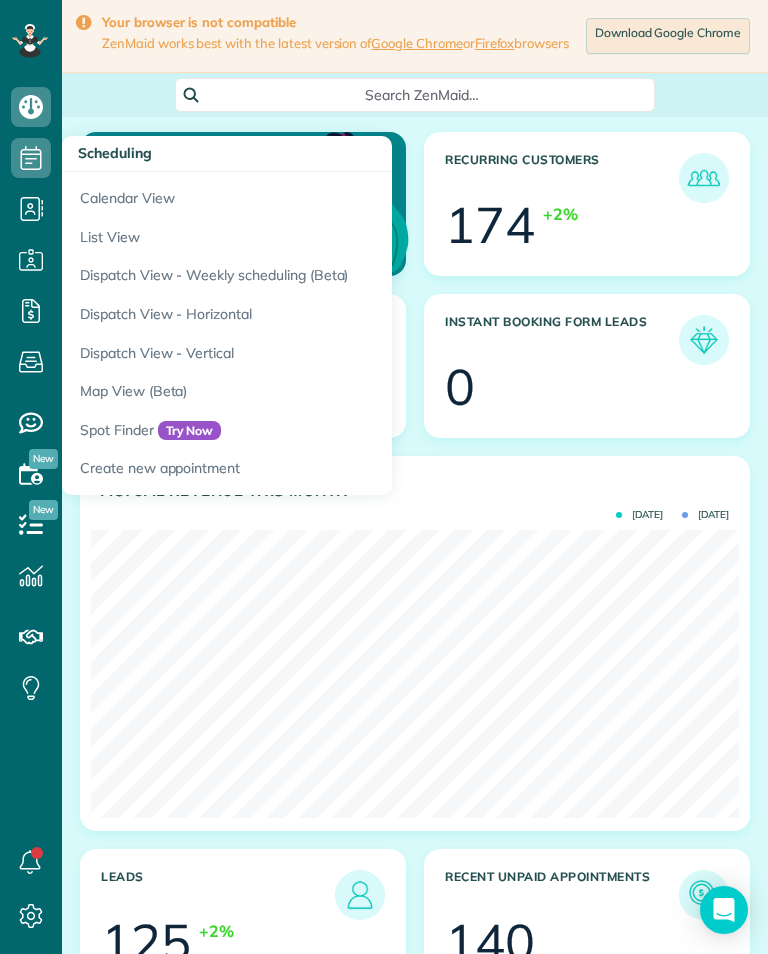 click on "Calendar View" at bounding box center [312, 195] 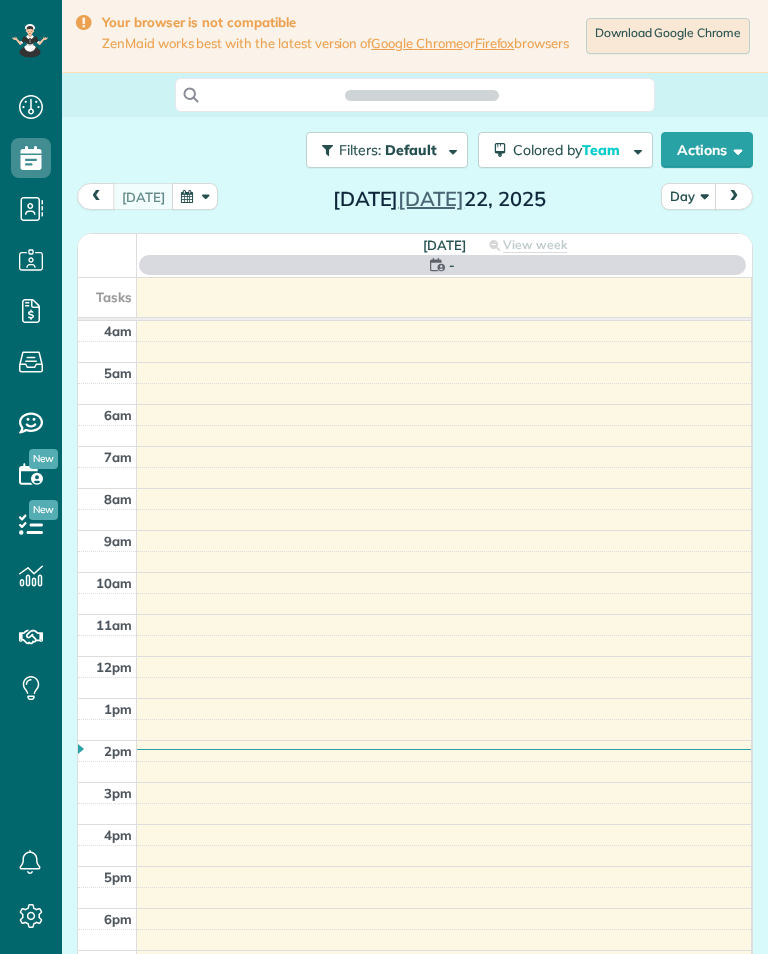 scroll, scrollTop: 0, scrollLeft: 0, axis: both 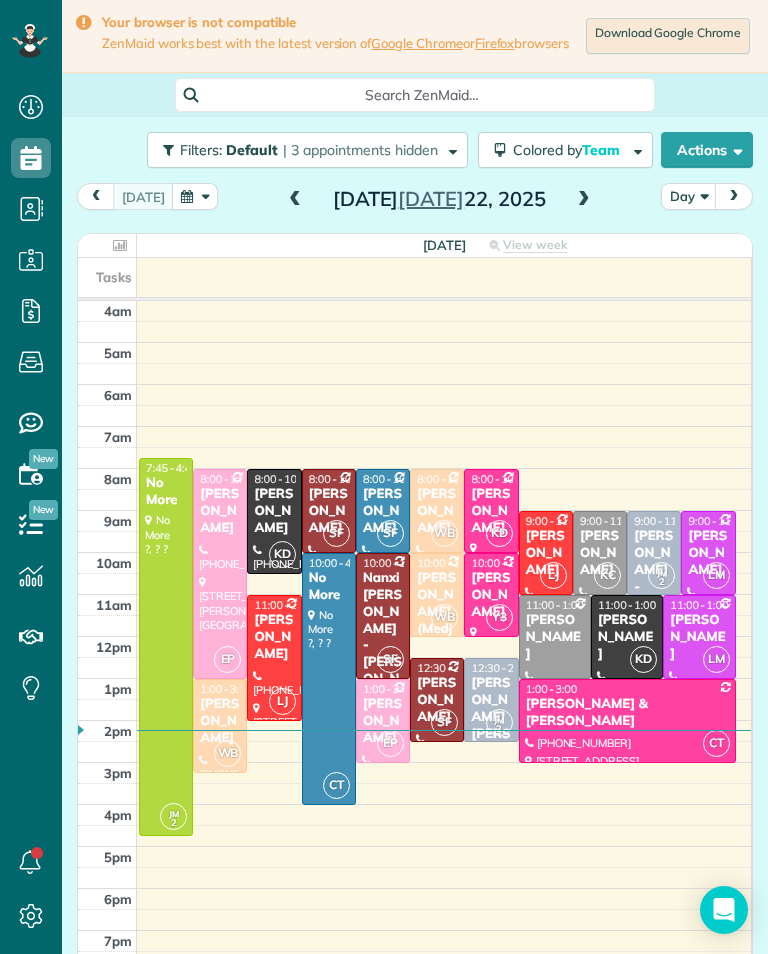 click at bounding box center (584, 200) 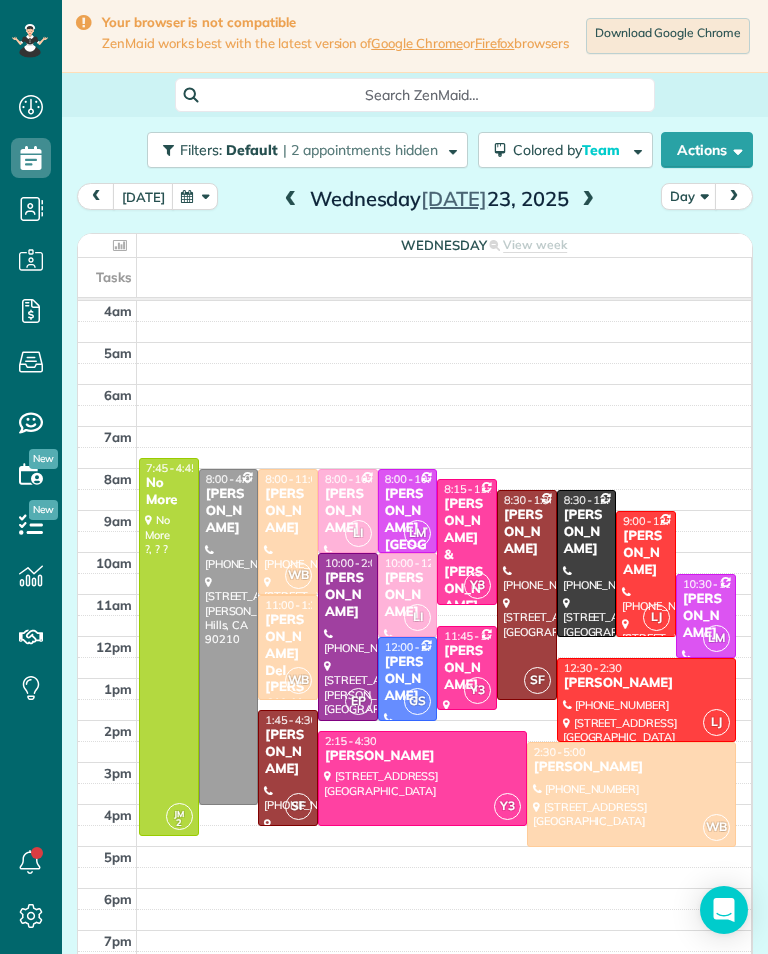 click at bounding box center [348, 637] 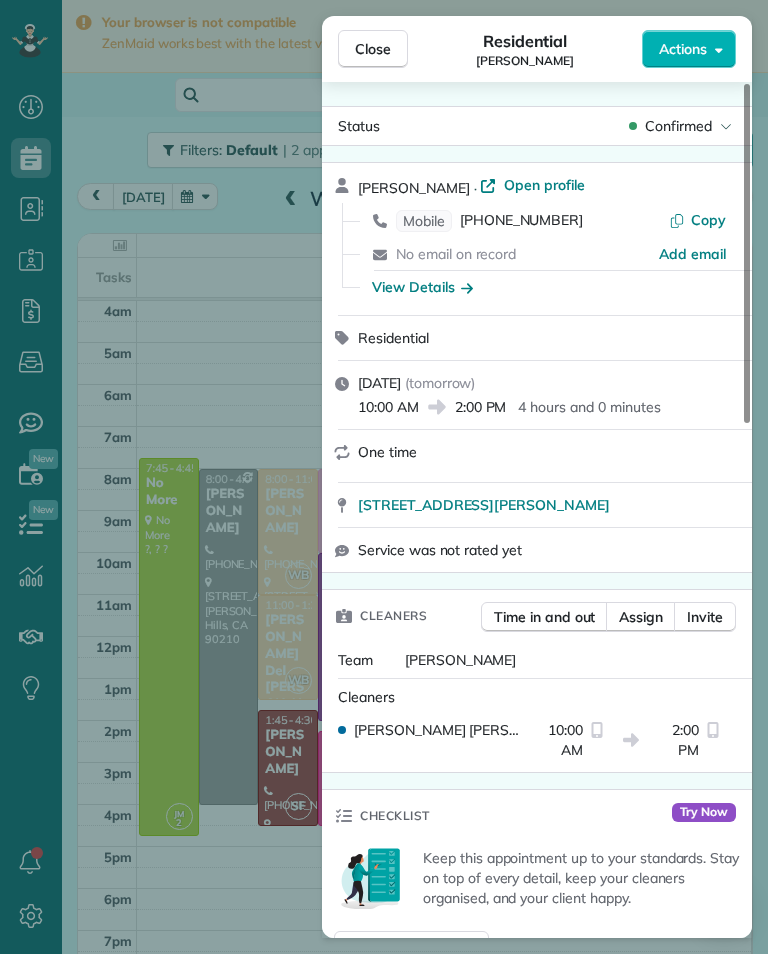 click on "Close Residential [PERSON_NAME] Actions Status Confirmed [PERSON_NAME] · Open profile Mobile [PHONE_NUMBER] Copy No email on record Add email View Details Residential [DATE] ( [DATE] ) 10:00 AM 2:00 PM 4 hours and 0 minutes One time [STREET_ADDRESS][PERSON_NAME] Service was not rated yet Cleaners Time in and out Assign Invite Team [PERSON_NAME] Cleaners [PERSON_NAME] 10:00 AM 2:00 PM Checklist Try Now Keep this appointment up to your standards. Stay on top of every detail, keep your cleaners organised, and your client happy. Assign a checklist Watch a 5 min demo Billing Billing actions Price $0.00 Overcharge $0.00 Discount $0.00 Coupon discount - Primary tax - Secondary tax - Total appointment price $0.00 Tips collected New feature! $0.00 [PERSON_NAME] as paid Total including tip $0.00 Get paid online in no-time! Send an invoice and reward your cleaners with tips Charge customer credit card Appointment custom fields Key # - Work items No work items to display Notes Appointment 0 0" at bounding box center [384, 477] 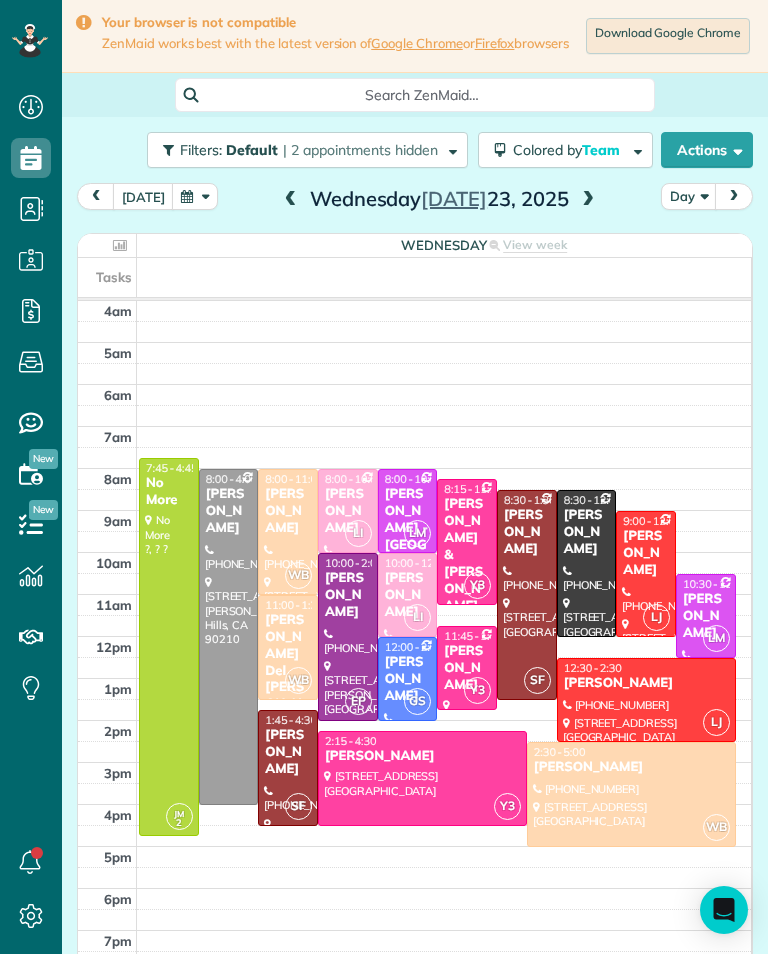 scroll, scrollTop: 985, scrollLeft: 62, axis: both 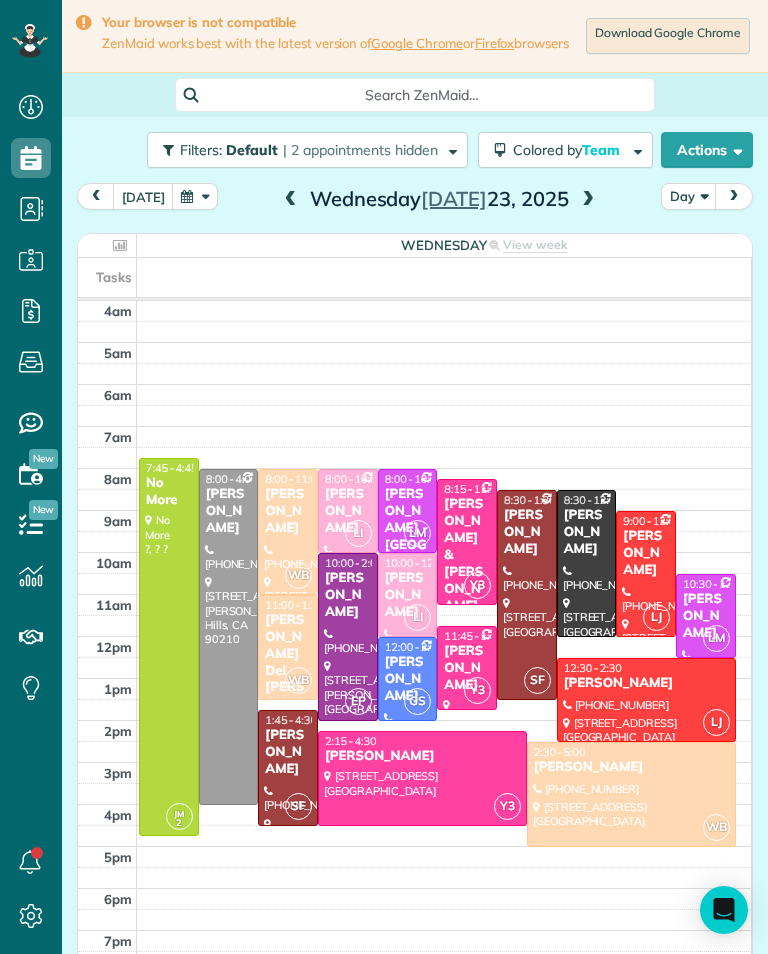 click on "LI" at bounding box center (417, 617) 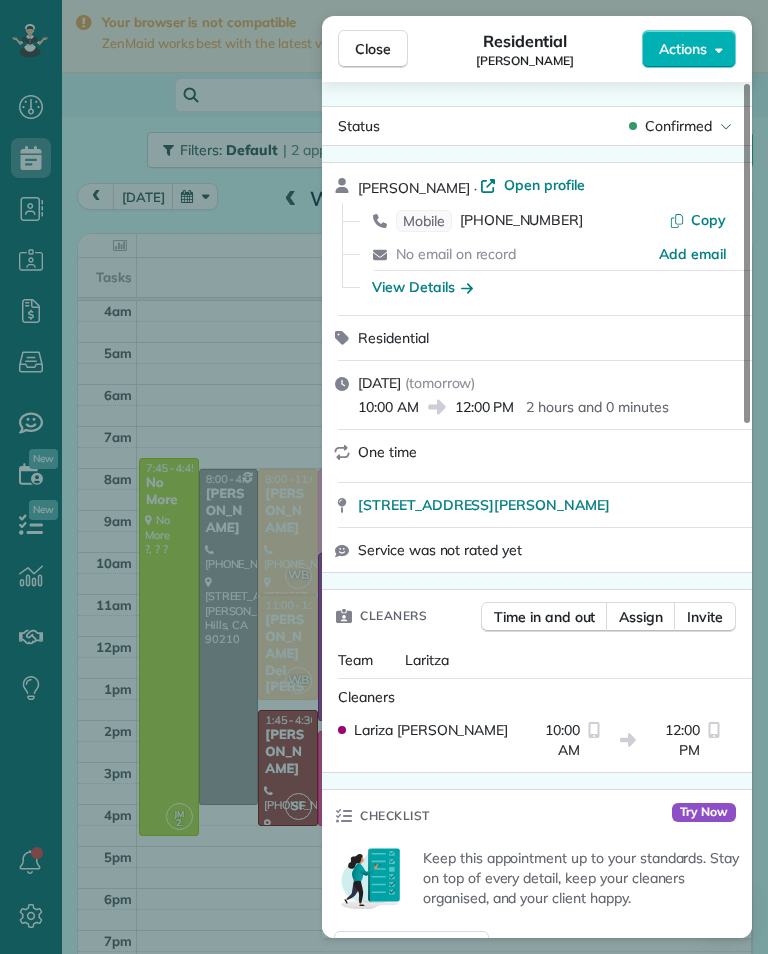 click on "[PHONE_NUMBER]" at bounding box center (521, 221) 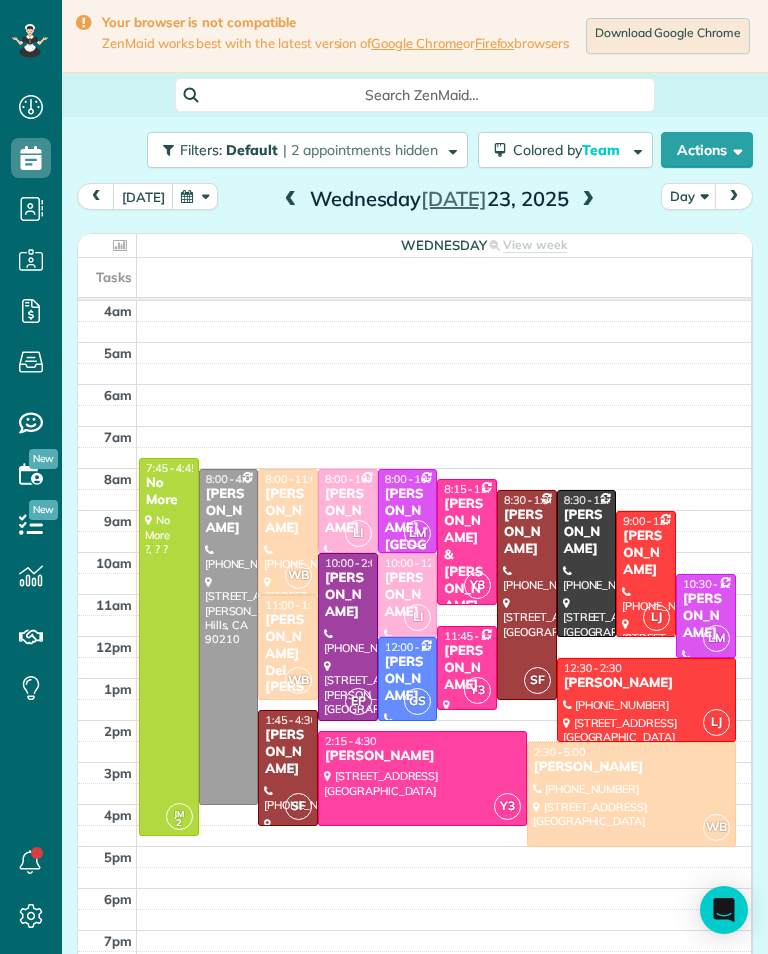 click at bounding box center (348, 637) 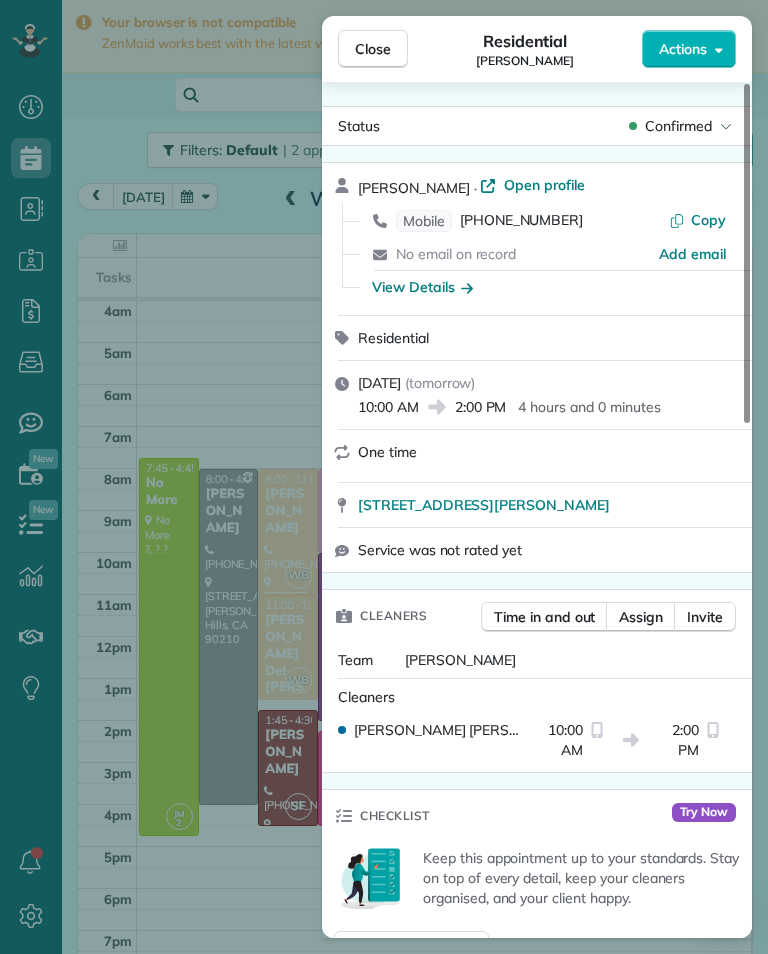 click on "[PHONE_NUMBER]" at bounding box center [521, 221] 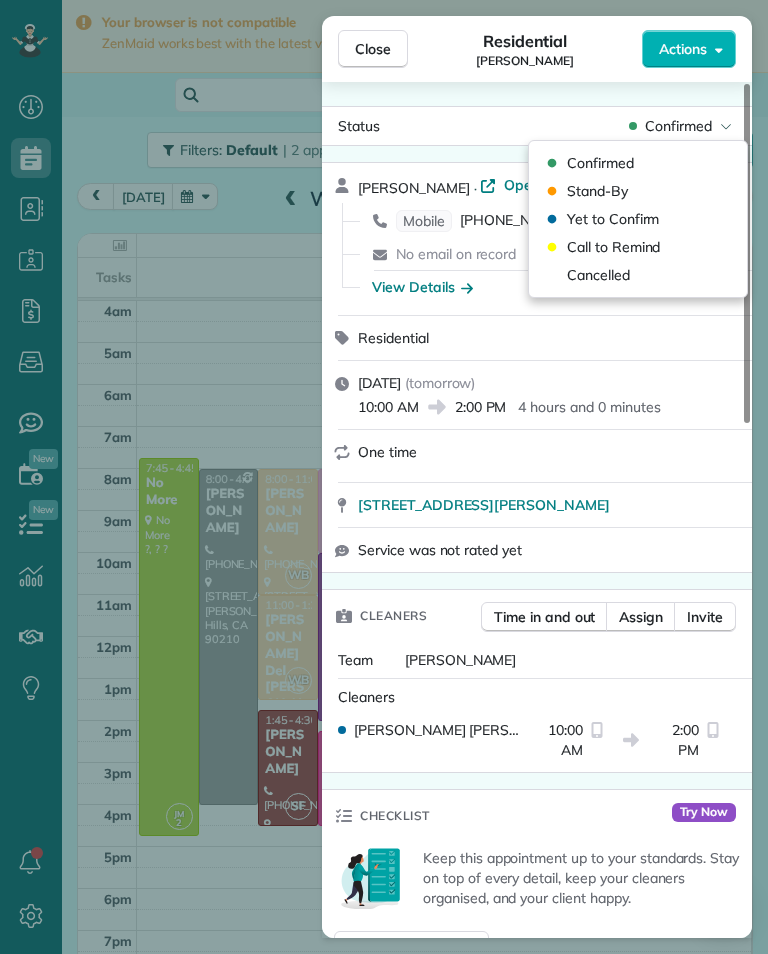 click on "Cancelled" at bounding box center (598, 275) 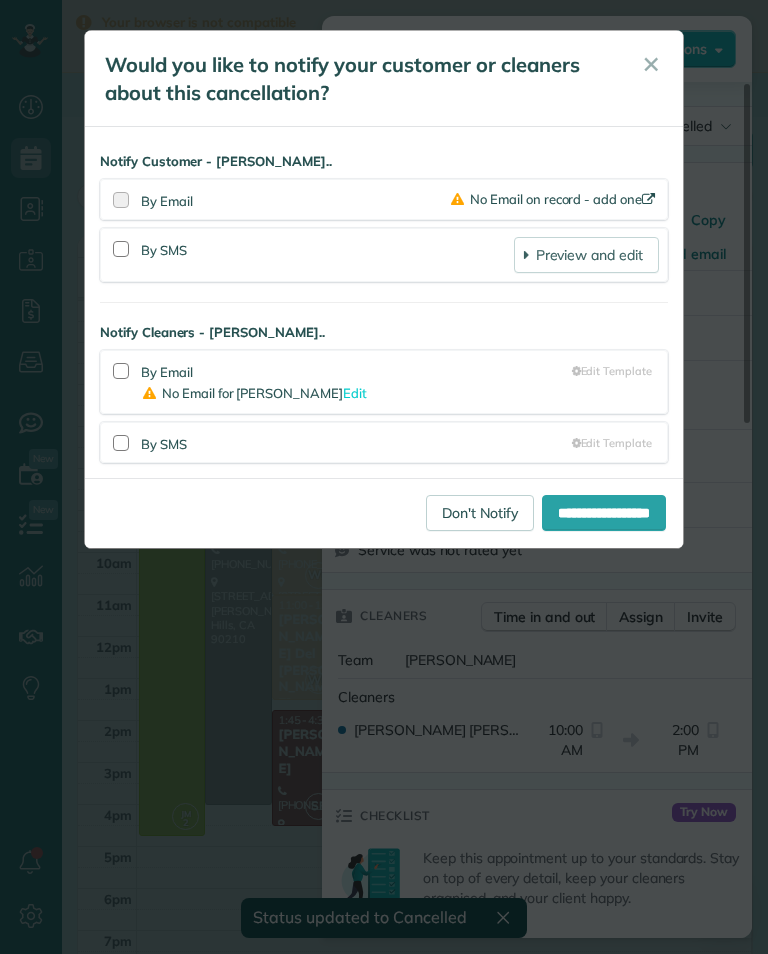click on "Don't Notify" at bounding box center [480, 513] 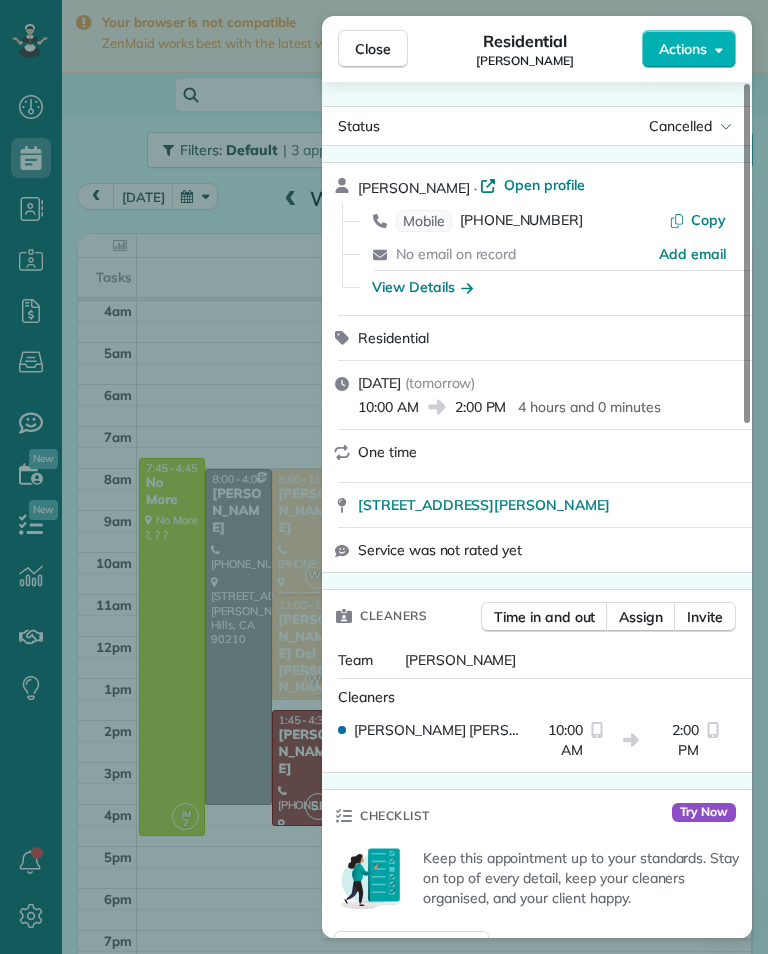 click on "[PHONE_NUMBER]" at bounding box center (521, 221) 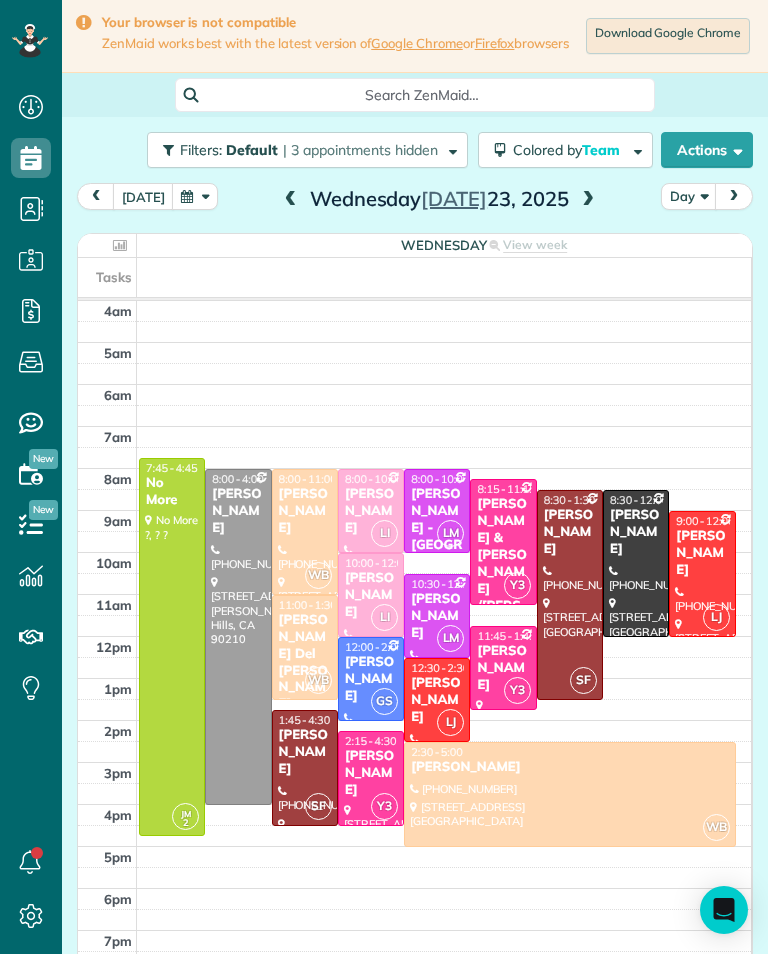 click on "[PERSON_NAME]" at bounding box center (371, 679) 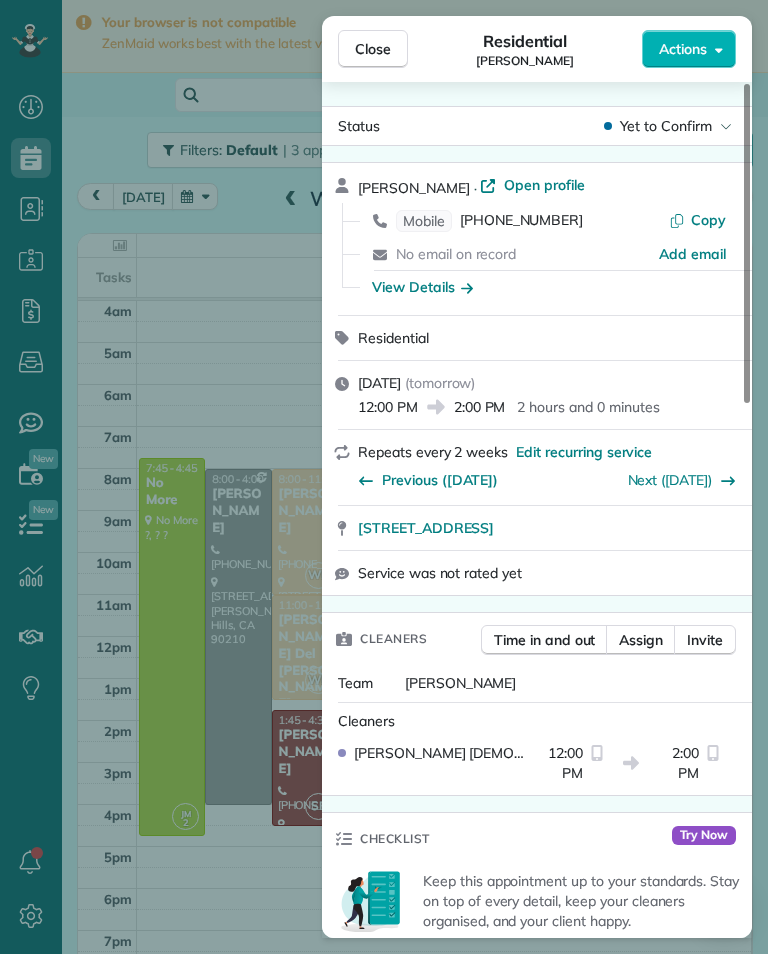 click on "[PHONE_NUMBER]" at bounding box center (521, 221) 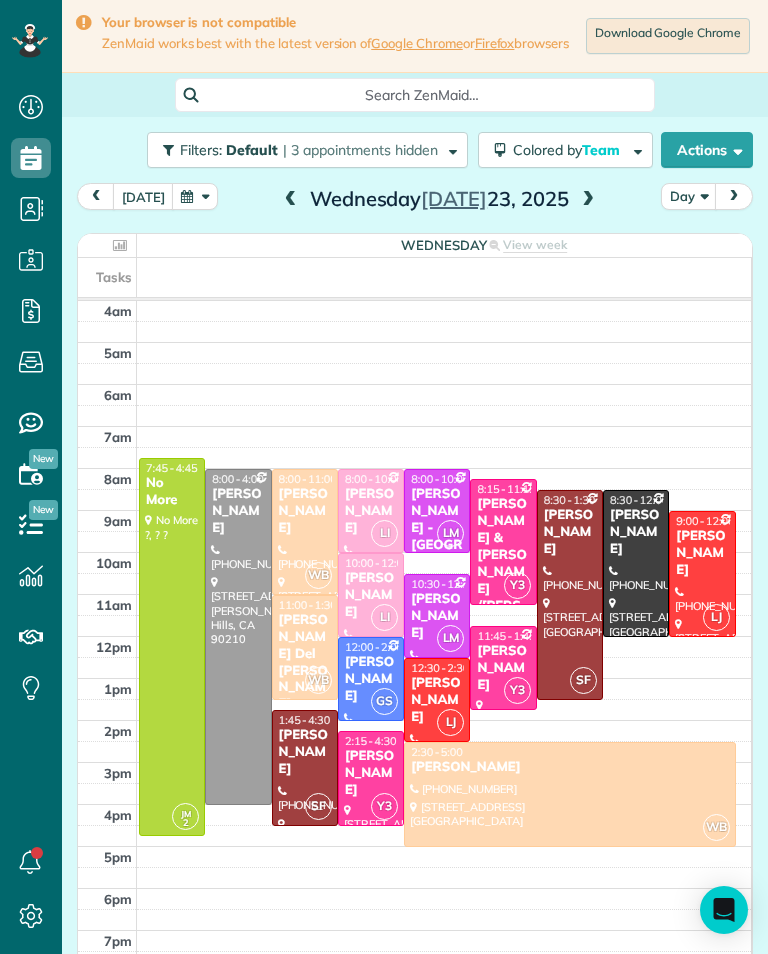 click at bounding box center [570, 595] 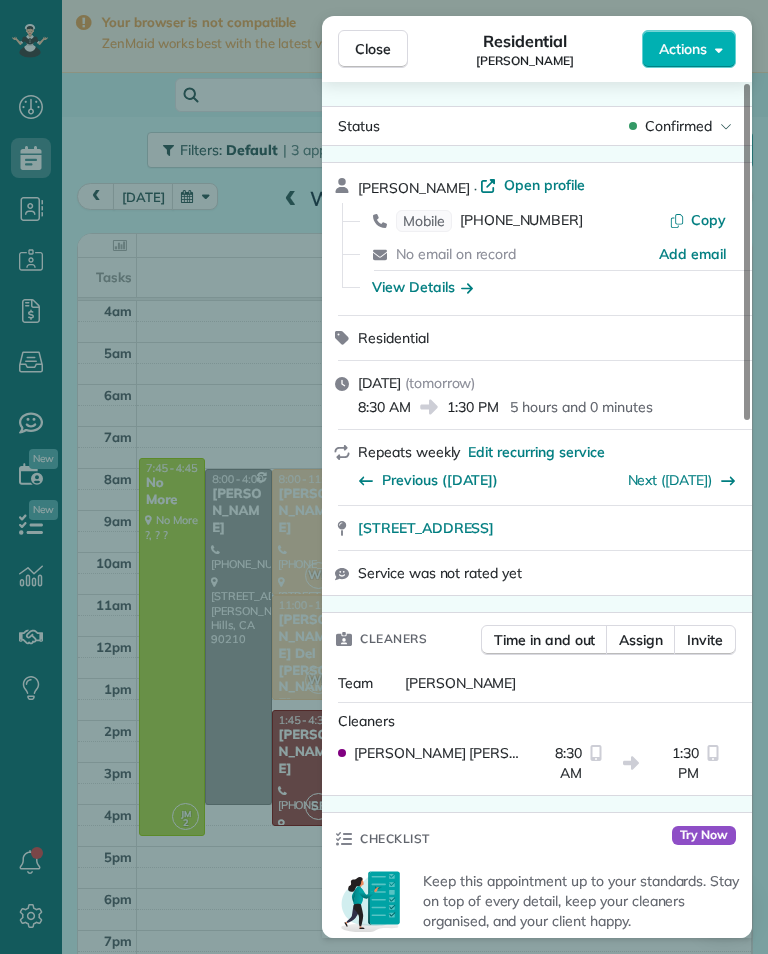 click on "[PHONE_NUMBER]" at bounding box center [521, 221] 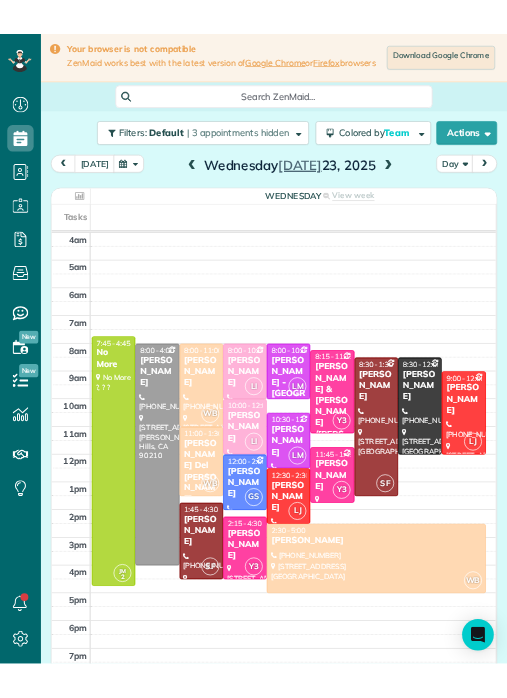 scroll, scrollTop: 985, scrollLeft: 62, axis: both 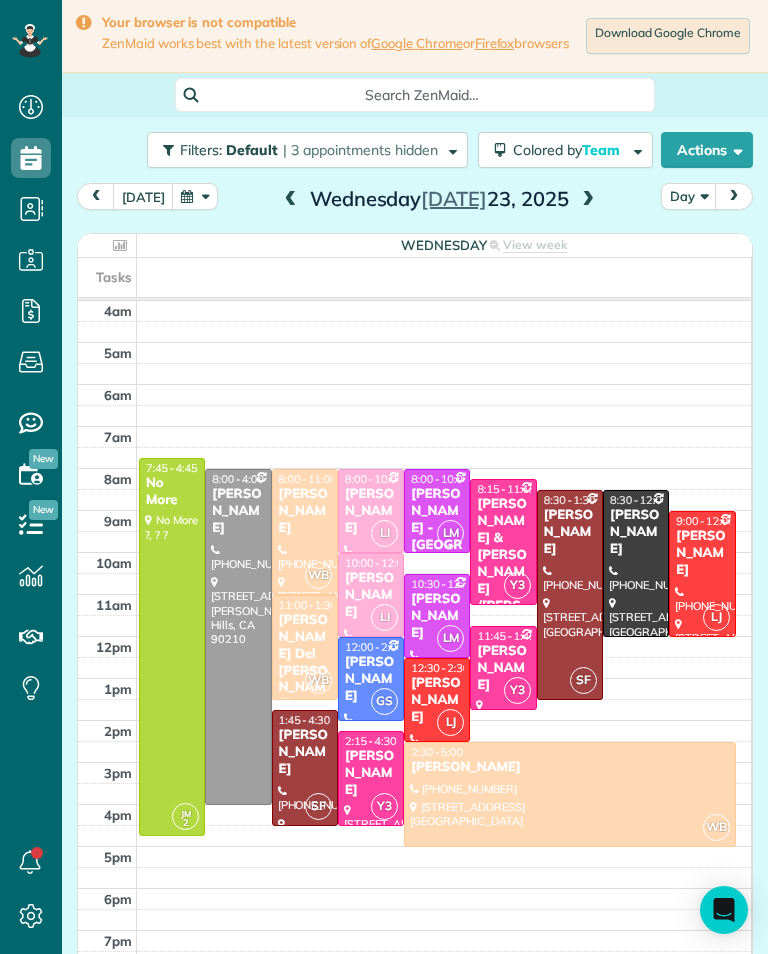 click on "[PERSON_NAME] Del [PERSON_NAME]" at bounding box center (305, 662) 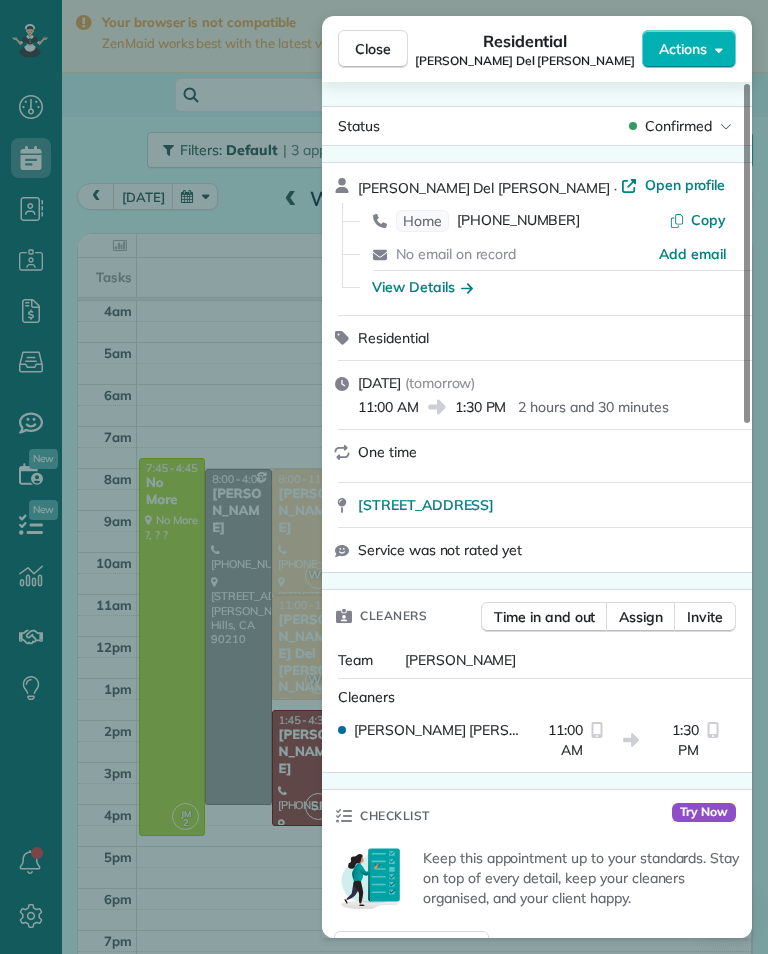 click on "Close Residential [PERSON_NAME] Del [PERSON_NAME] Actions Status Confirmed [PERSON_NAME] Del [PERSON_NAME] · Open profile Home [PHONE_NUMBER] Copy No email on record Add email View Details Residential [DATE] ( [DATE] ) 11:00 AM 1:30 PM 2 hours and 30 minutes One time [STREET_ADDRESS] Service was not rated yet Cleaners Time in and out Assign Invite Team [PERSON_NAME] Cleaners [PERSON_NAME] 11:00 AM 1:30 PM Checklist Try Now Keep this appointment up to your standards. Stay on top of every detail, keep your cleaners organised, and your client happy. Assign a checklist Watch a 5 min demo Billing Billing actions Price $0.00 Overcharge $0.00 Discount $0.00 Coupon discount - Primary tax - Secondary tax - Total appointment price $0.00 Tips collected New feature! $0.00 [PERSON_NAME] as paid Total including tip $0.00 Get paid online in no-time! Send an invoice and reward your cleaners with tips Charge customer credit card Appointment custom fields Key # - Work items No work items to display Notes Appointment 0" at bounding box center (384, 477) 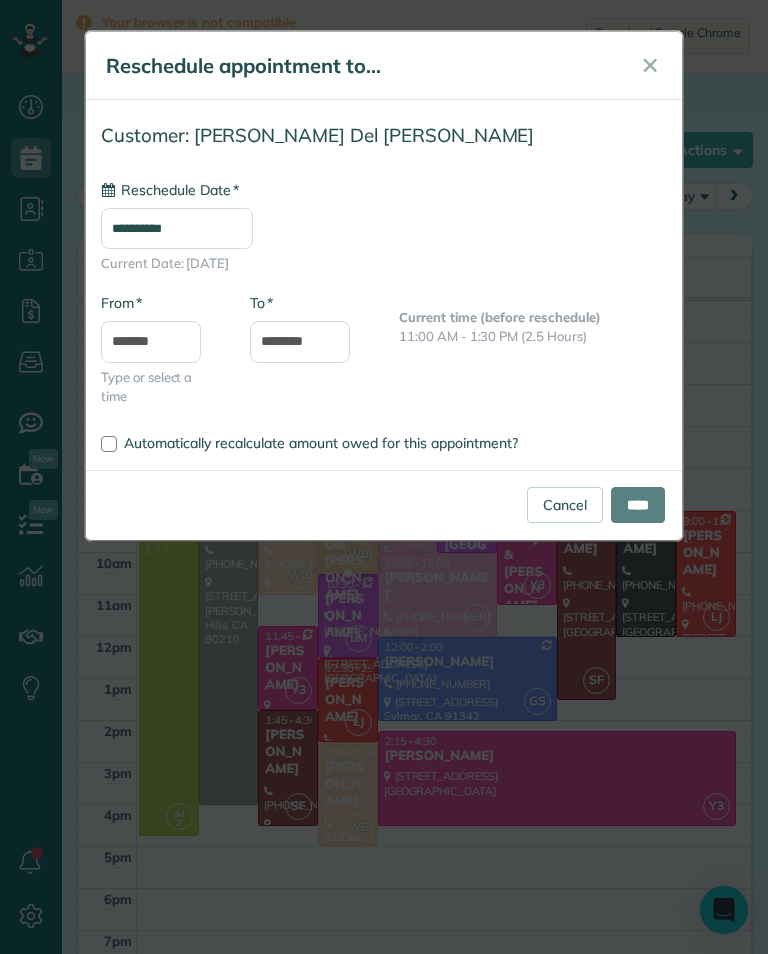 type on "**********" 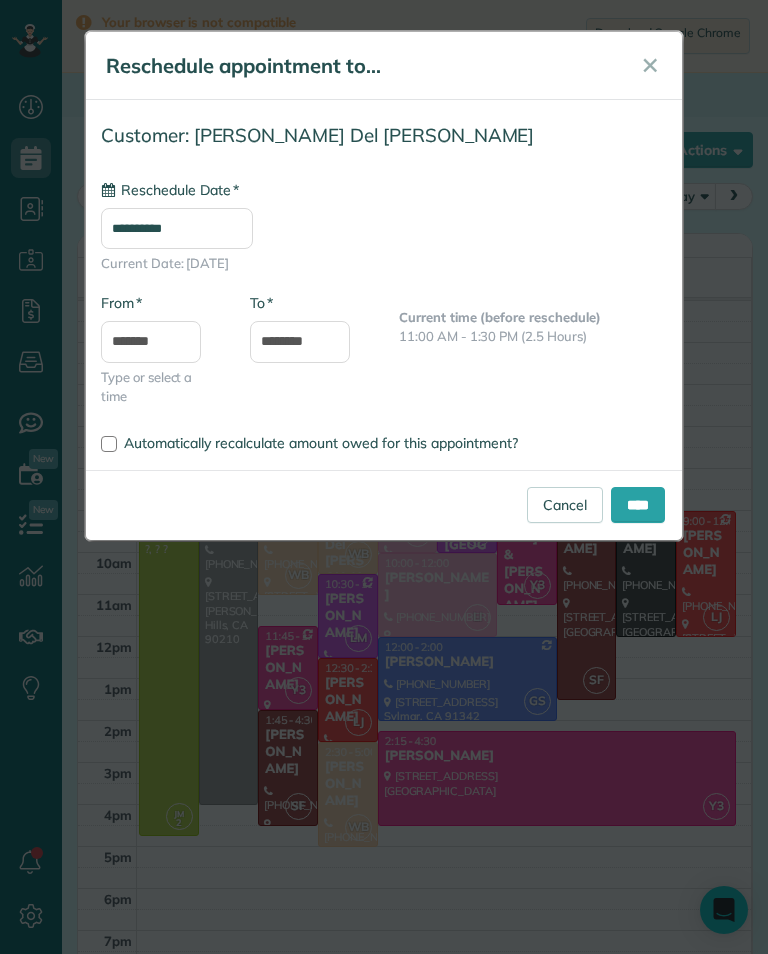 click on "****" at bounding box center [638, 505] 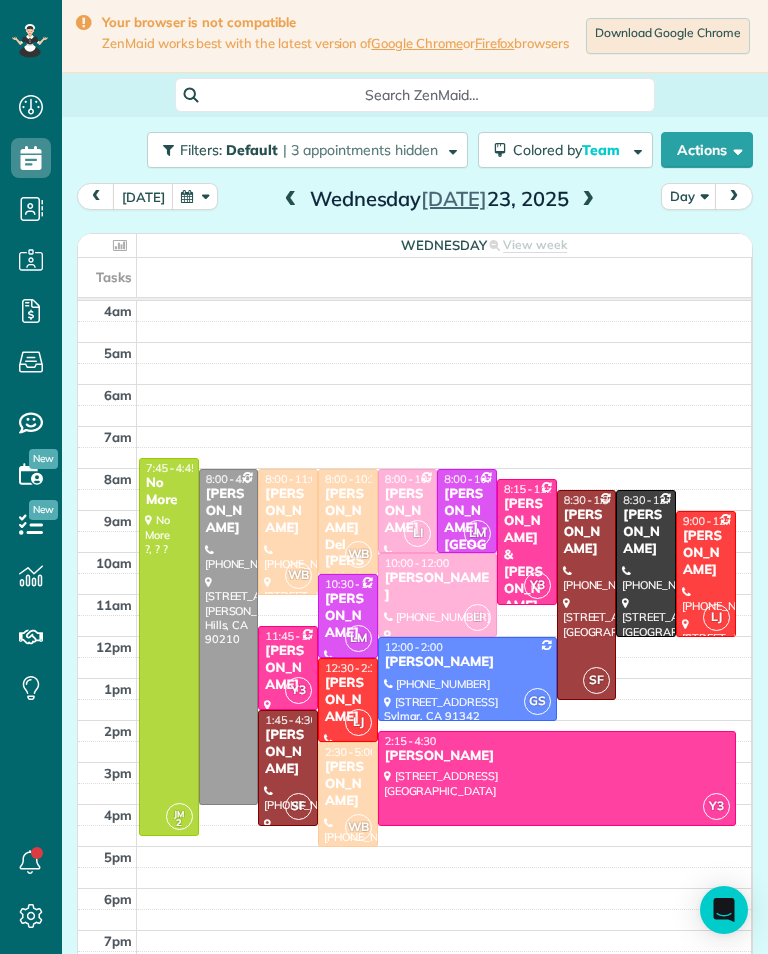 scroll, scrollTop: 985, scrollLeft: 62, axis: both 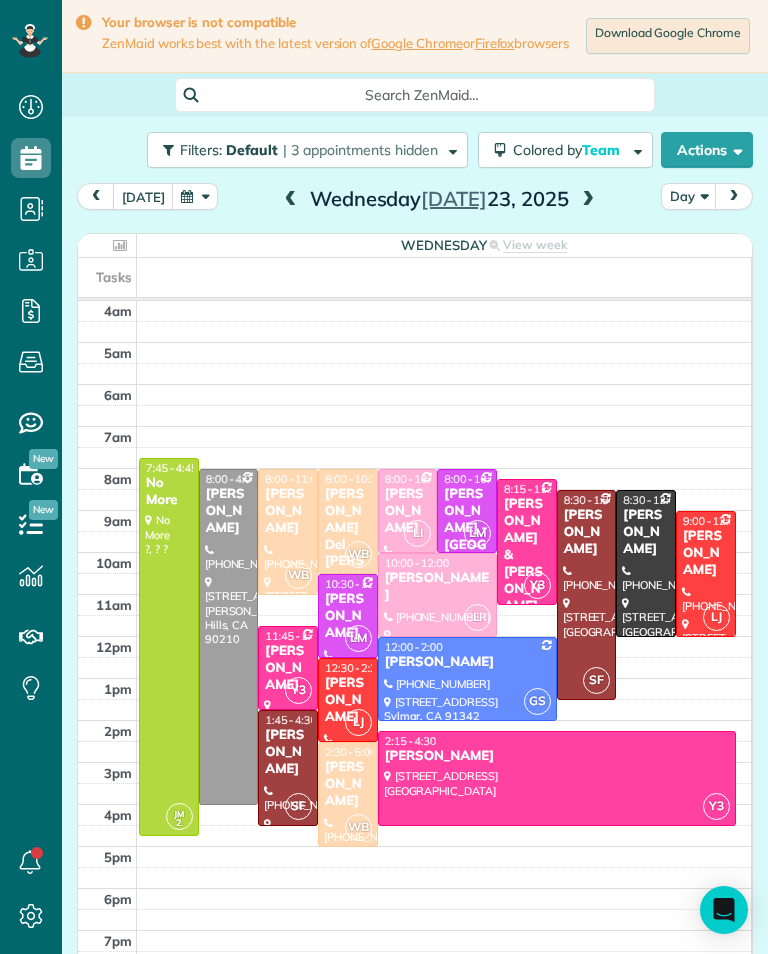 click at bounding box center (588, 200) 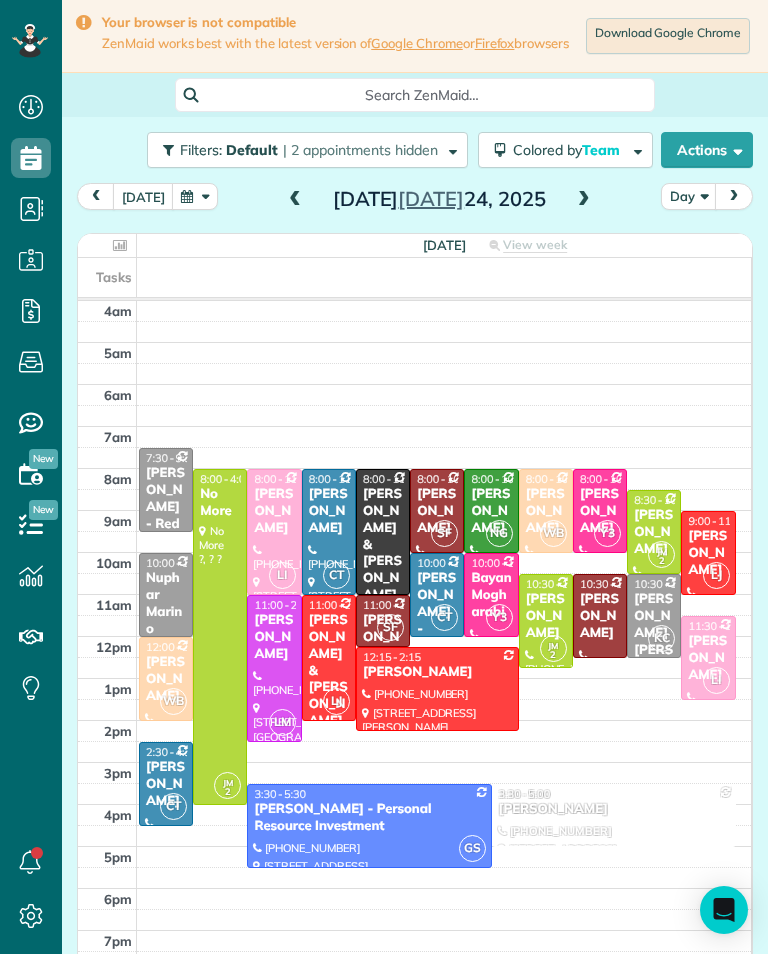 click on "[DATE]" at bounding box center [439, 199] 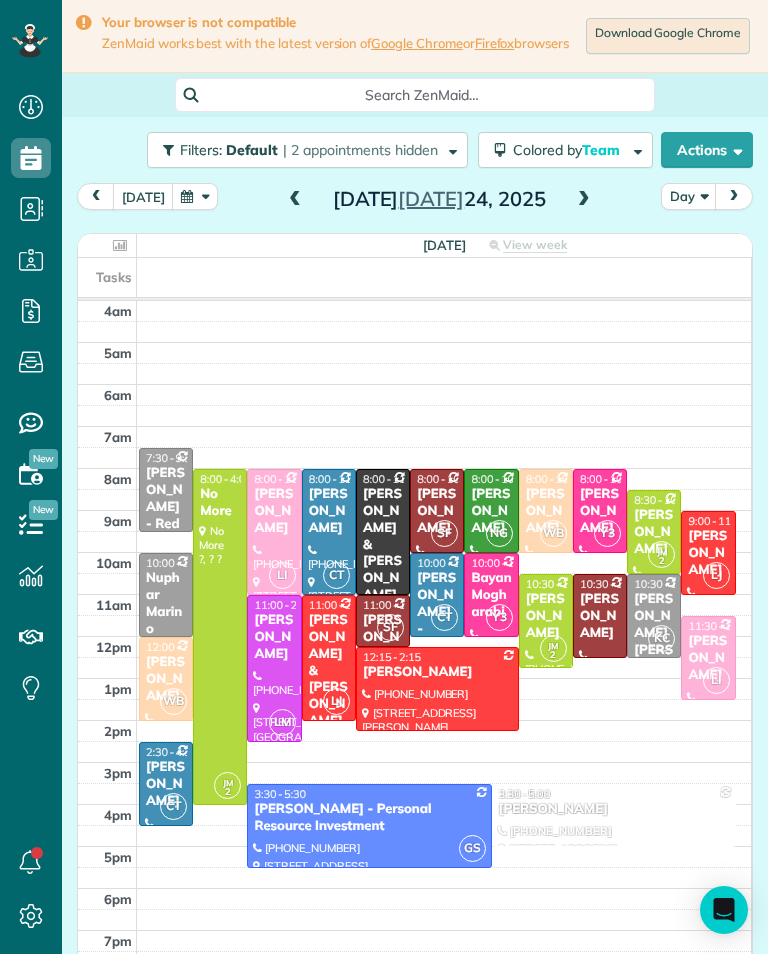 click at bounding box center [584, 200] 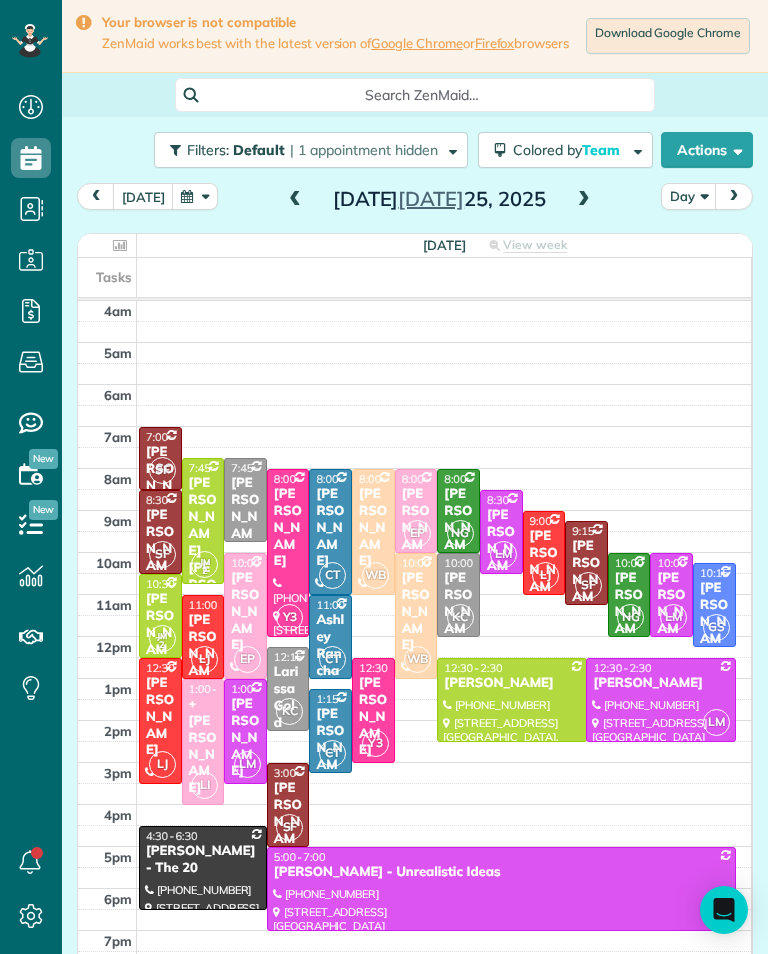 click at bounding box center (295, 200) 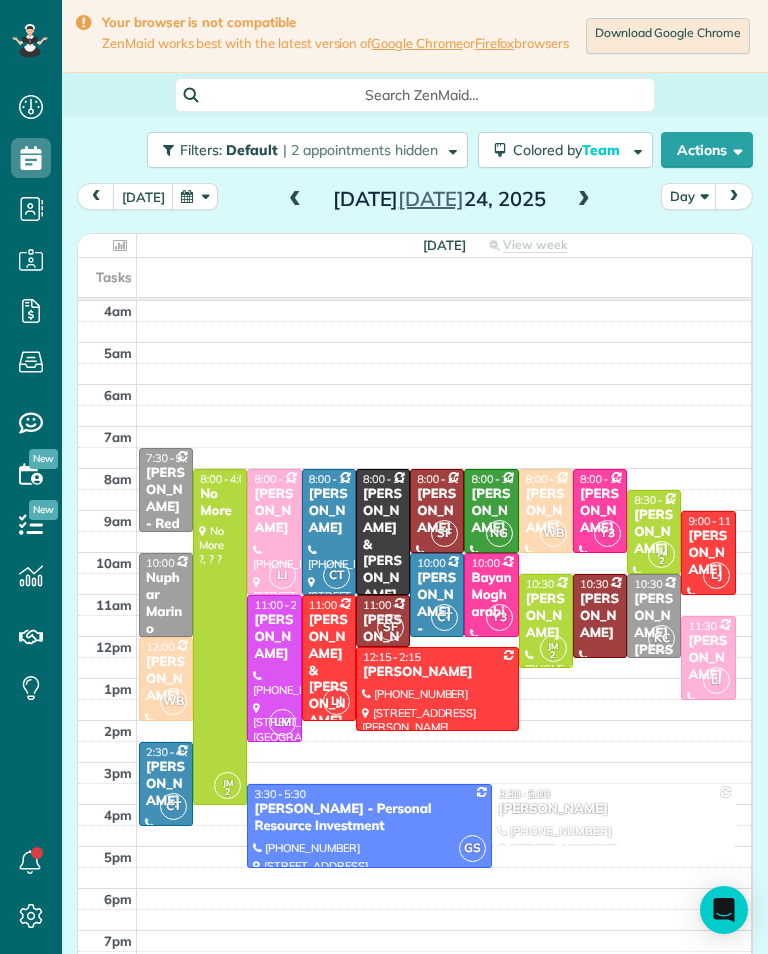 click at bounding box center [295, 200] 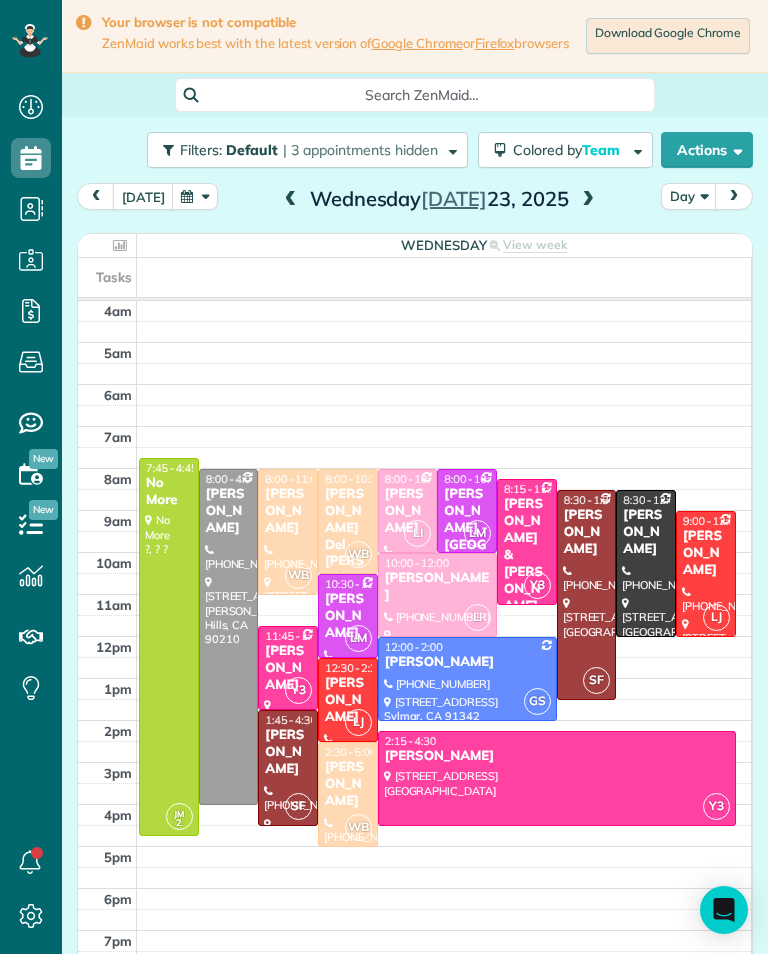 click at bounding box center (587, 595) 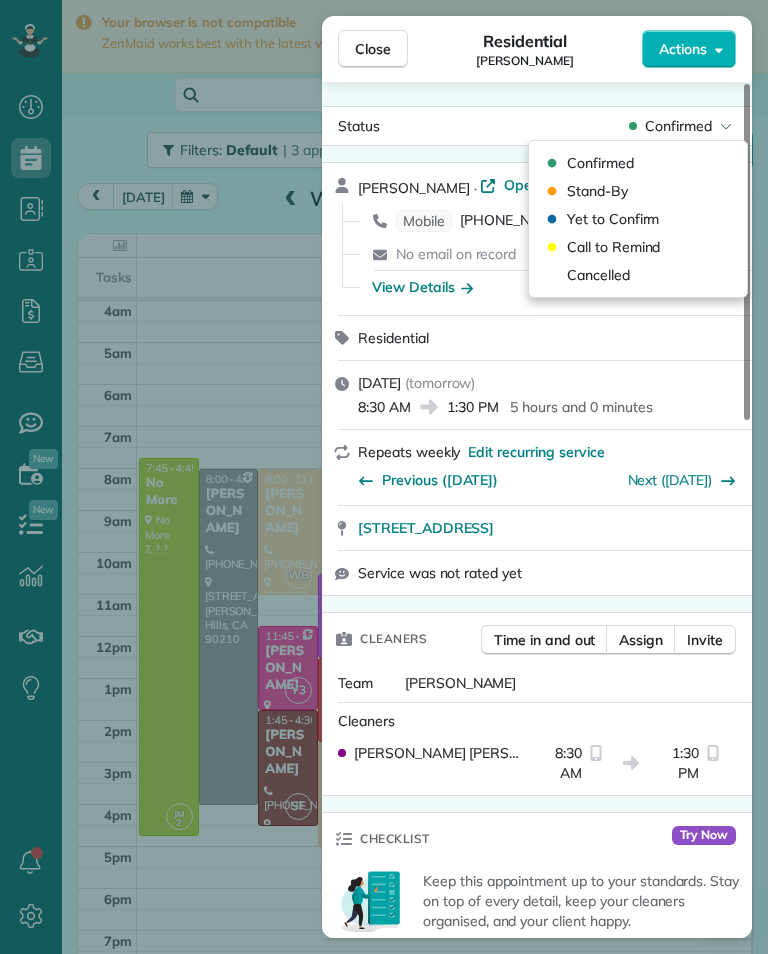 click on "Cancelled" at bounding box center (598, 275) 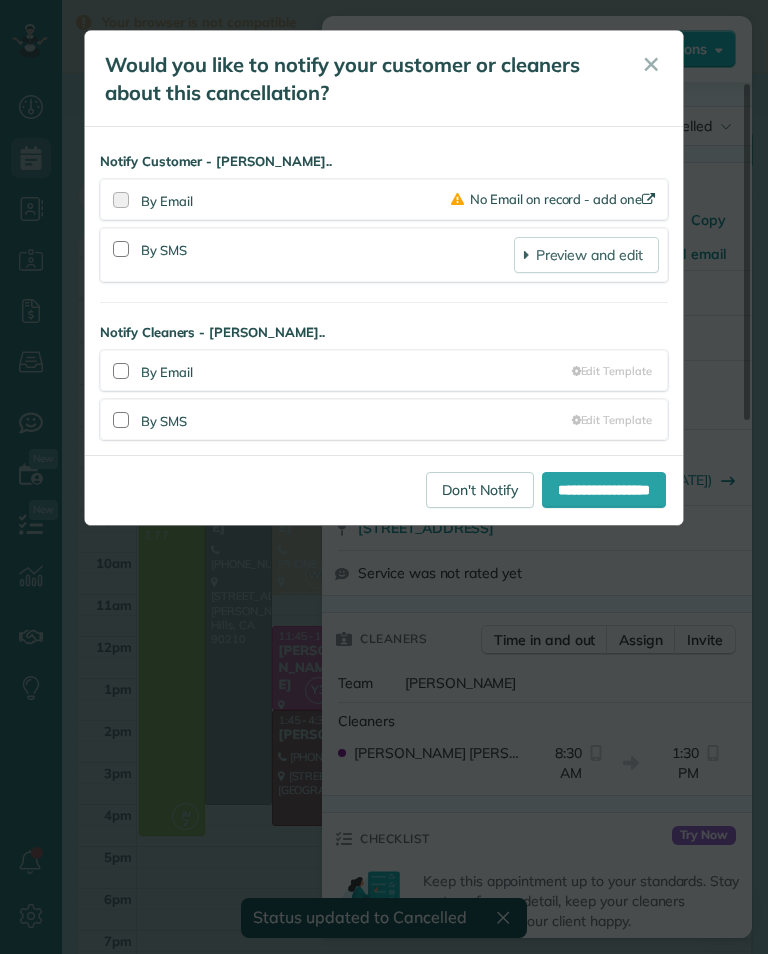 click on "Don't Notify" at bounding box center (480, 490) 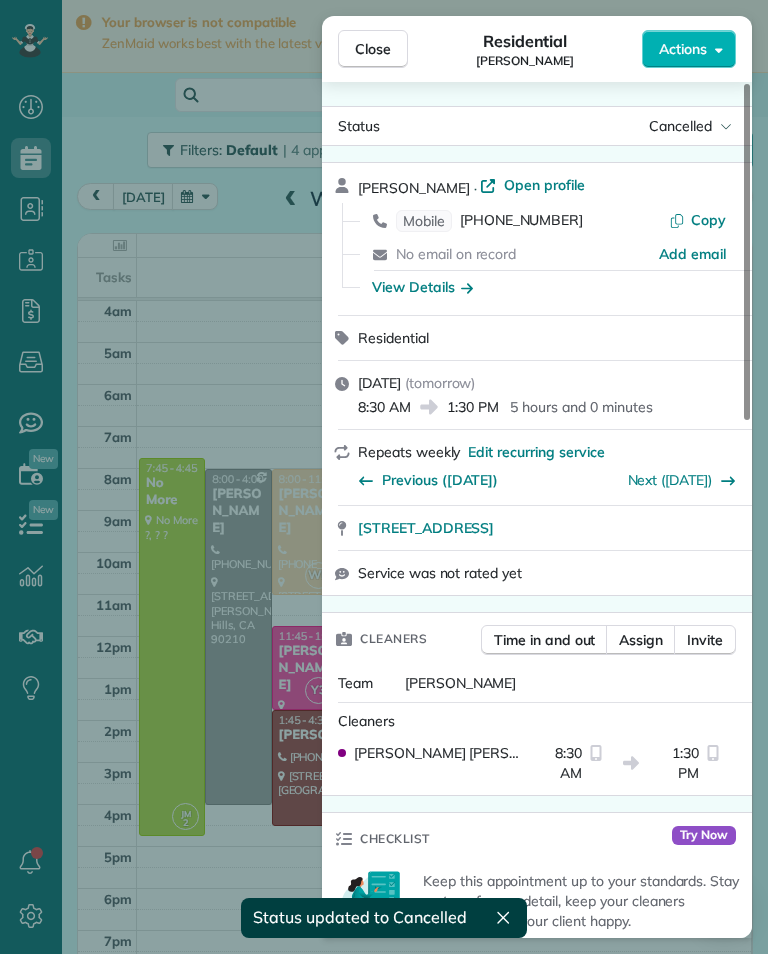 click on "Close Residential [PERSON_NAME] Actions Status Cancelled [PERSON_NAME] · Open profile Mobile [PHONE_NUMBER] Copy No email on record Add email View Details Residential [DATE] ( [DATE] ) 8:30 AM 1:30 PM 5 hours and 0 minutes Repeats weekly Edit recurring service Previous ([DATE]) Next ([DATE]) [STREET_ADDRESS] Service was not rated yet Cleaners Time in and out Assign Invite Team [PERSON_NAME] Cleaners [PERSON_NAME] 8:30 AM 1:30 PM Checklist Try Now Keep this appointment up to your standards. Stay on top of every detail, keep your cleaners organised, and your client happy. Assign a checklist Watch a 5 min demo Billing Billing actions Price $600.00 Overcharge $0.00 Discount $0.00 Coupon discount - Primary tax - Secondary tax - Total appointment price $600.00 Tips collected New feature! $0.00 Unpaid Mark as paid Total including tip $600.00 Get paid online in no-time! Send an invoice and reward your cleaners with tips Charge customer credit card Key # - Work items 0" at bounding box center [384, 477] 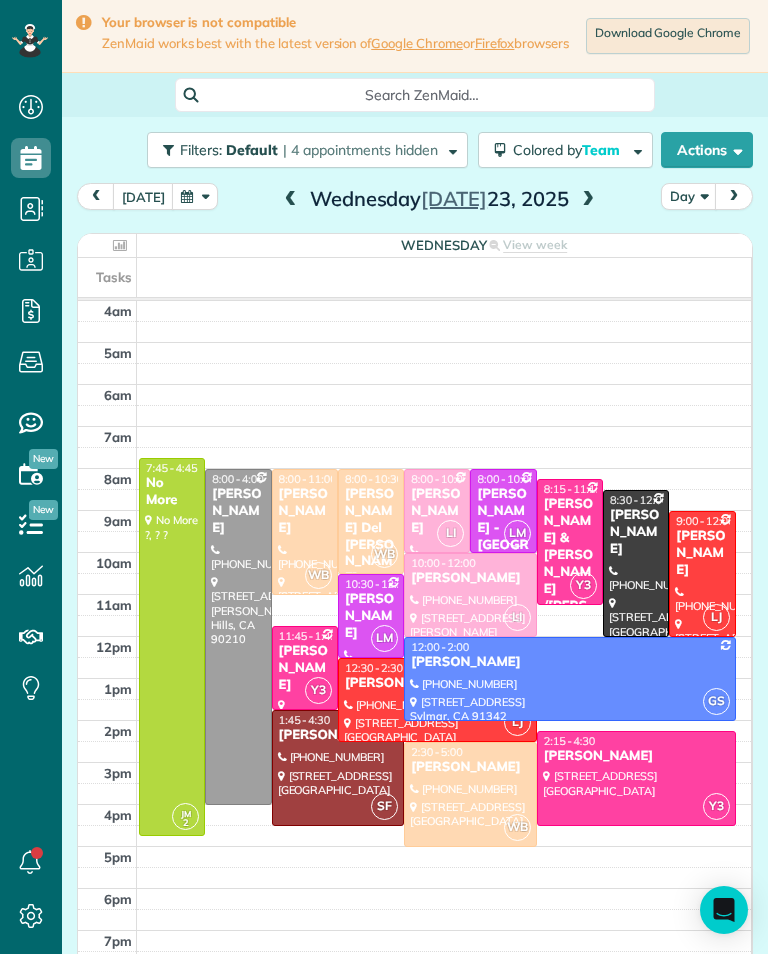 scroll, scrollTop: 985, scrollLeft: 62, axis: both 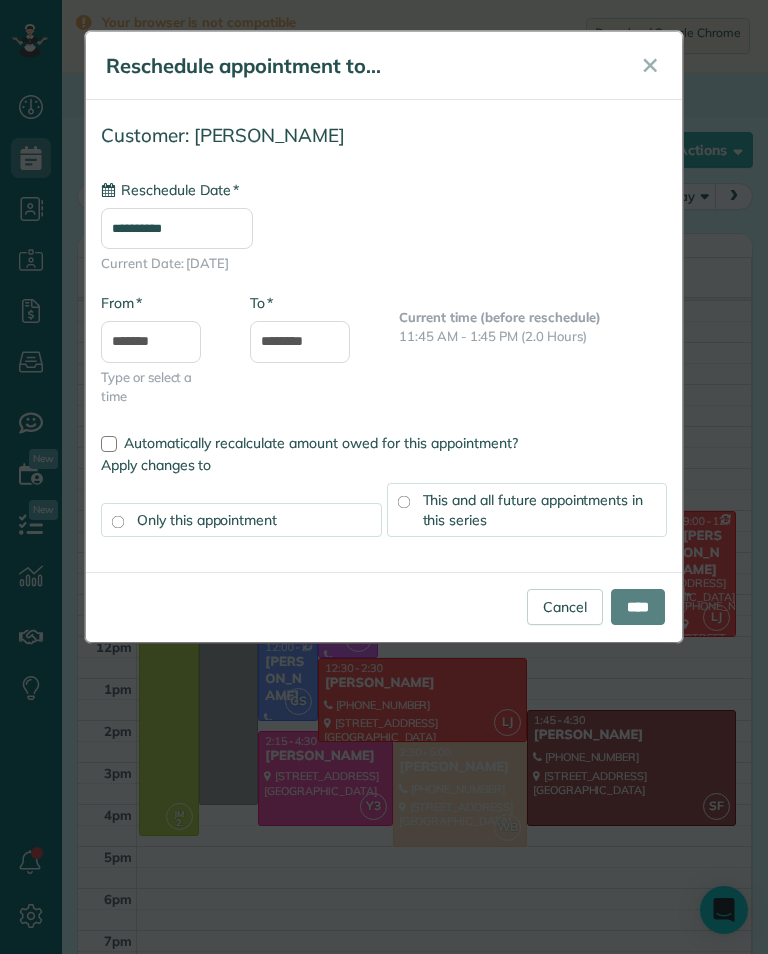 type on "**********" 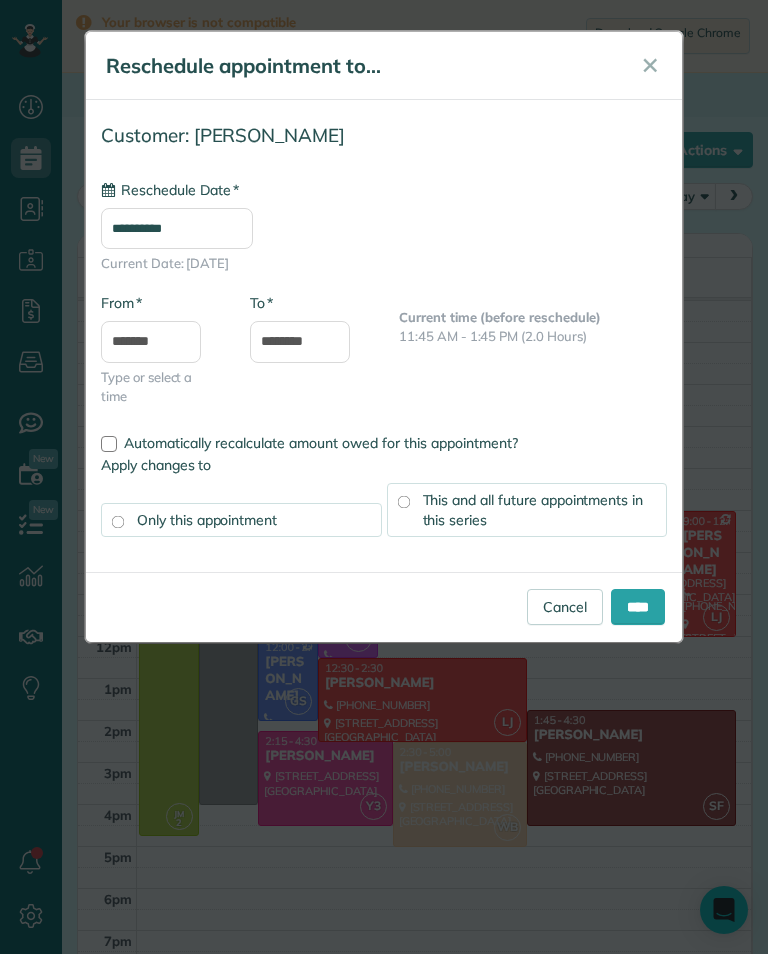 click on "****" at bounding box center (638, 607) 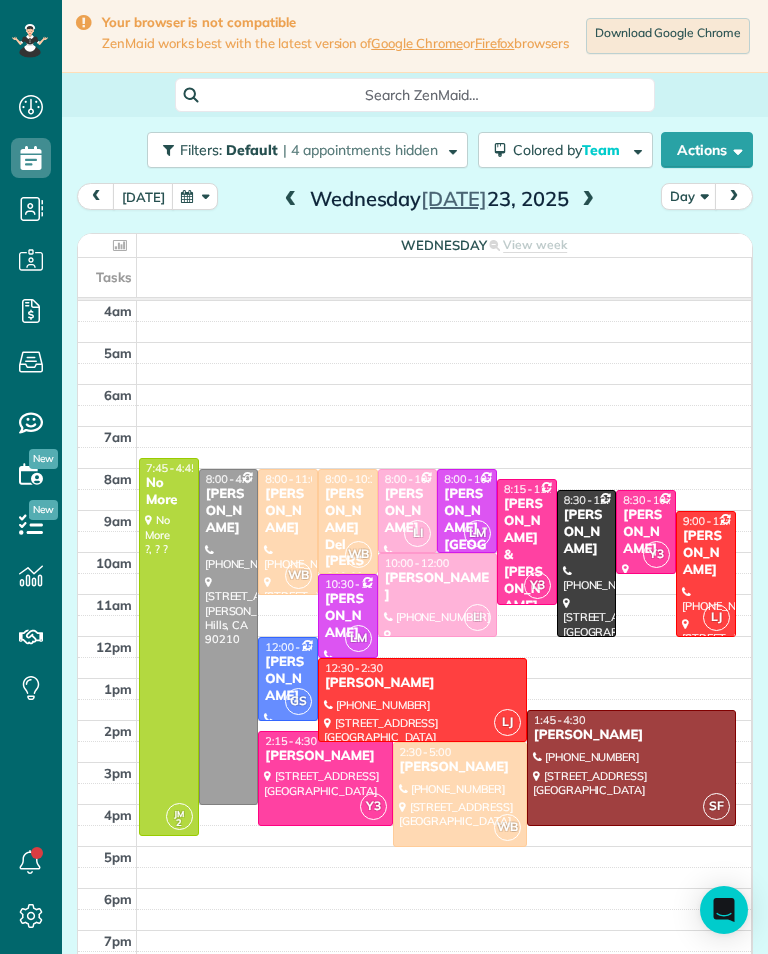 scroll, scrollTop: 985, scrollLeft: 62, axis: both 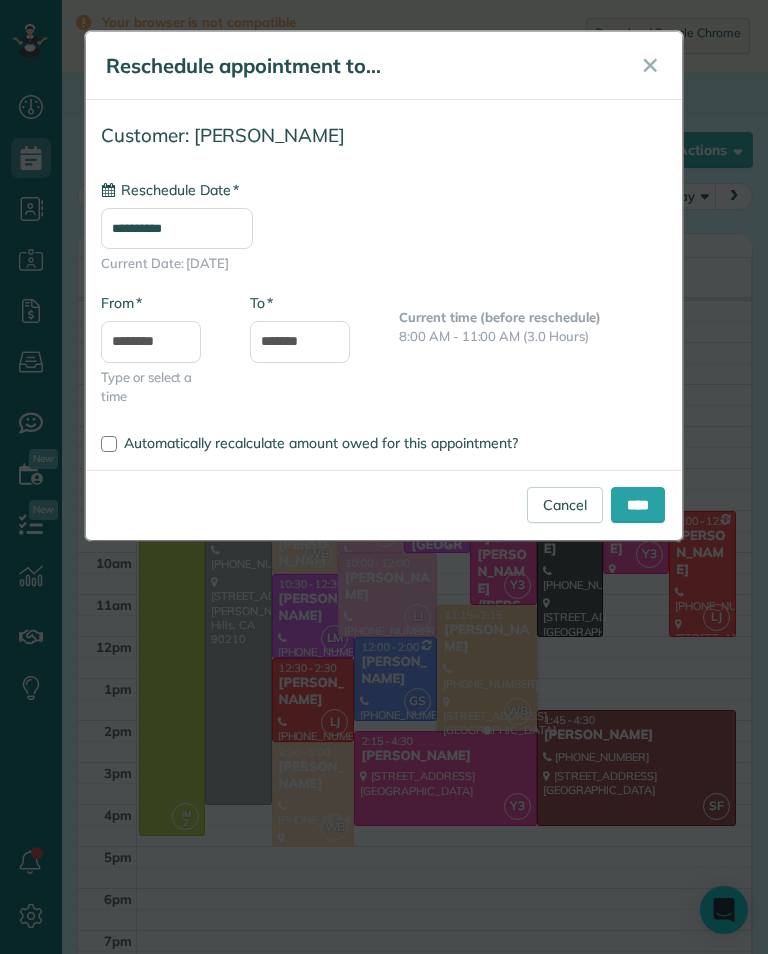 type on "**********" 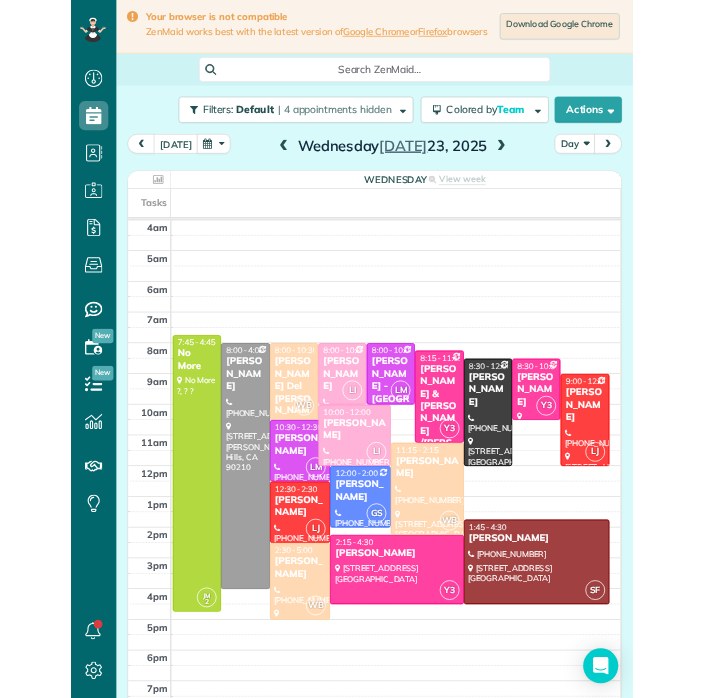 scroll, scrollTop: 31, scrollLeft: 0, axis: vertical 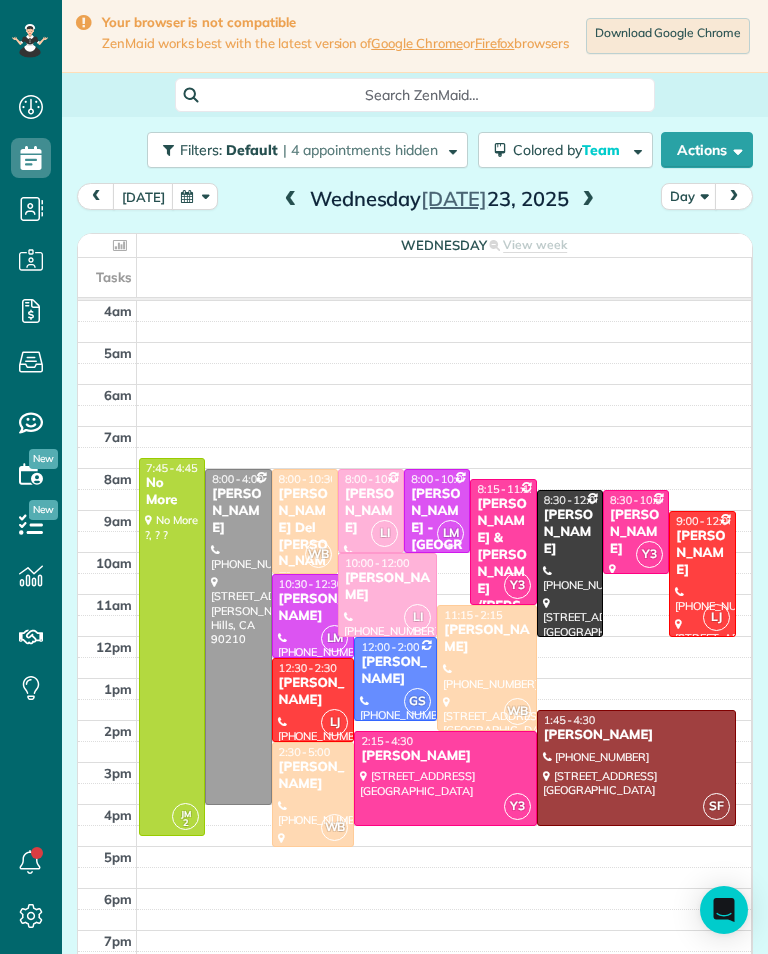 click at bounding box center [588, 200] 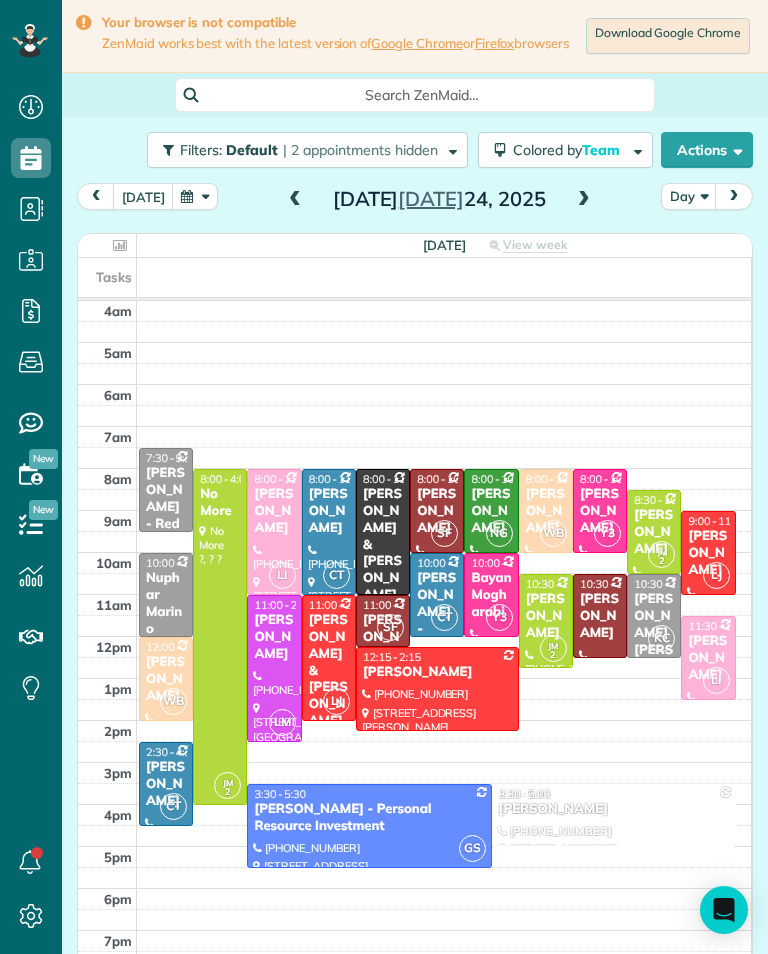 click at bounding box center [295, 200] 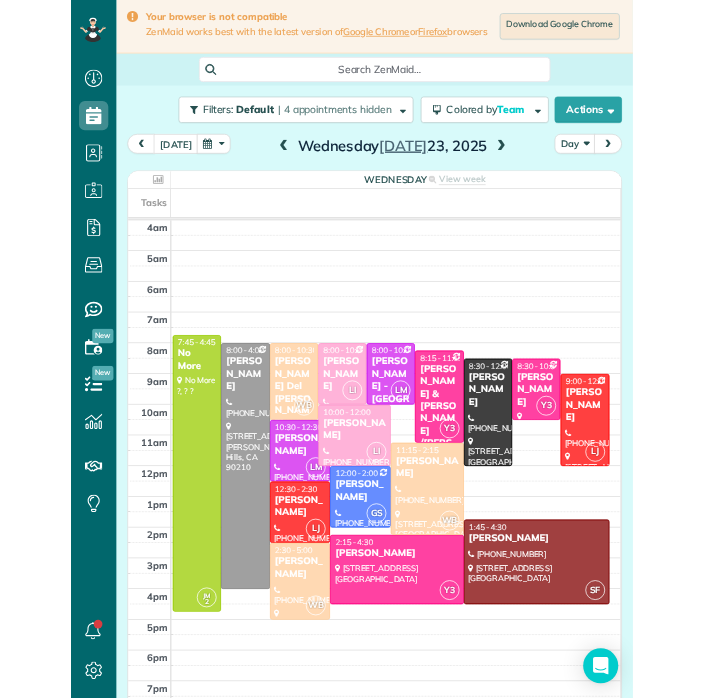 scroll, scrollTop: 31, scrollLeft: 0, axis: vertical 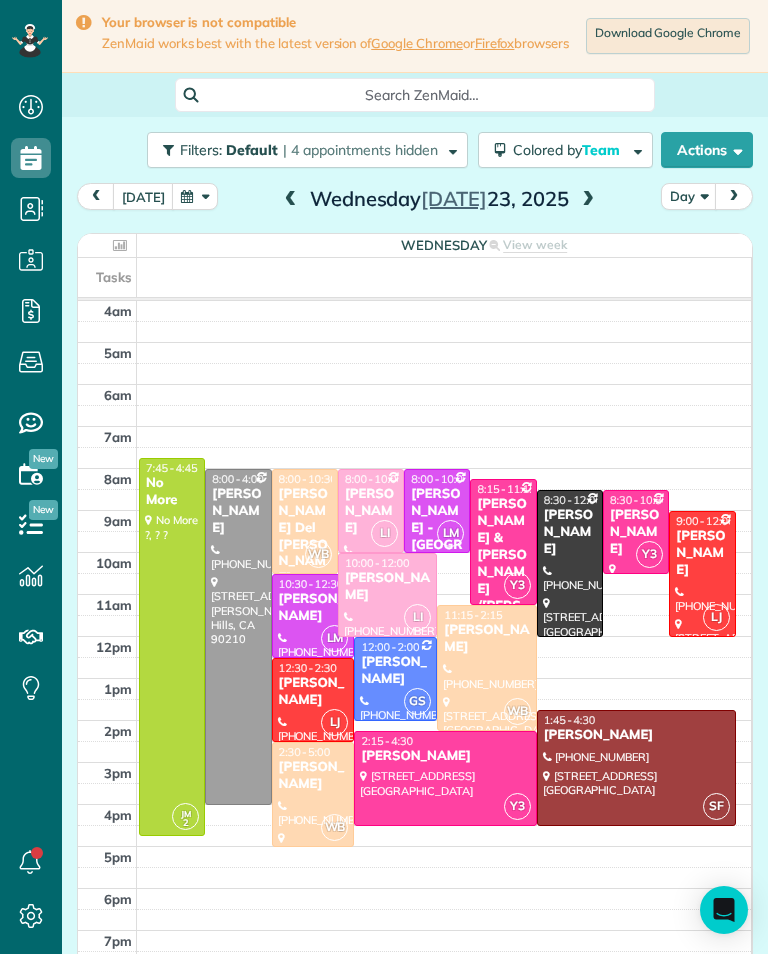 click on "[PERSON_NAME]" at bounding box center (313, 776) 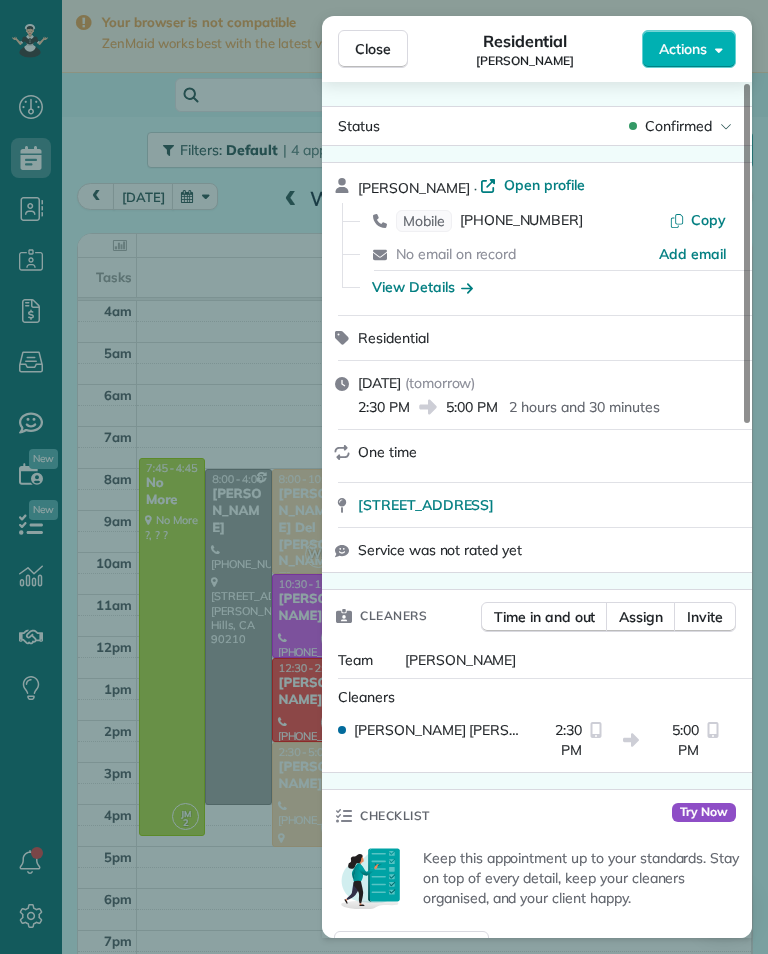 click on "View Details" at bounding box center (422, 287) 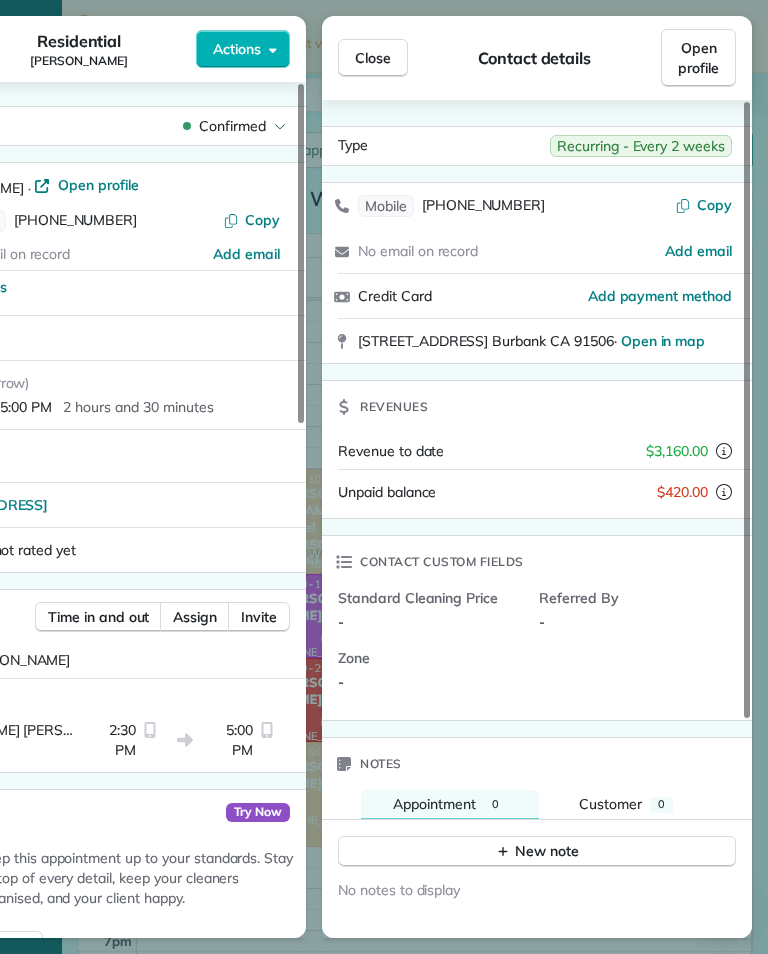 click on "Close" at bounding box center [373, 58] 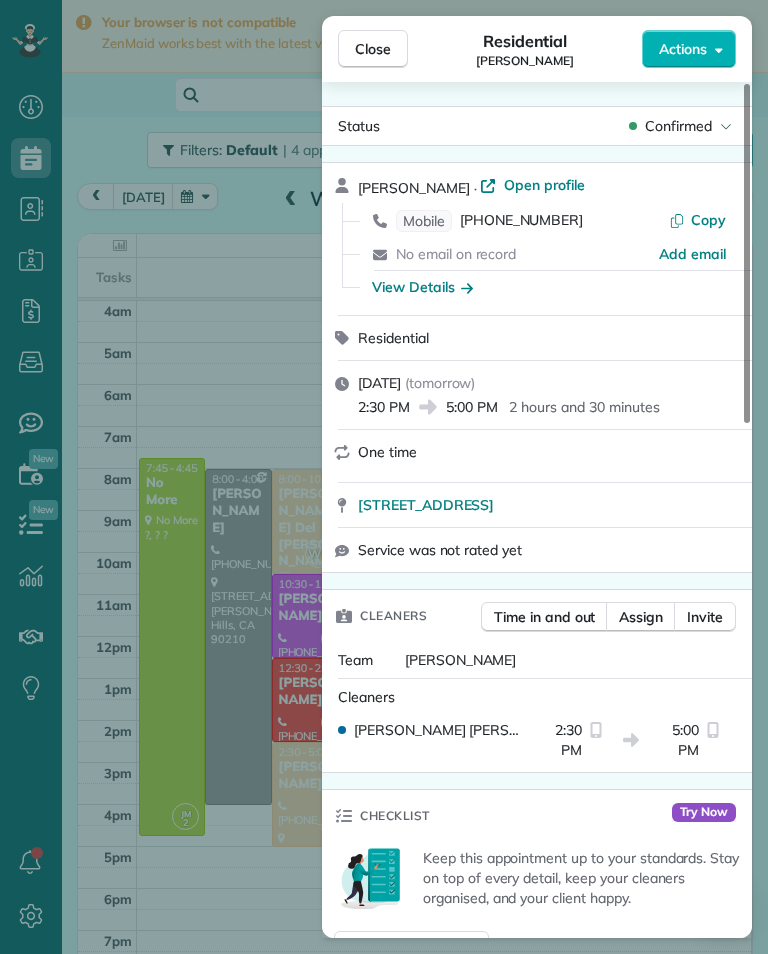 click on "[PHONE_NUMBER]" at bounding box center [521, 221] 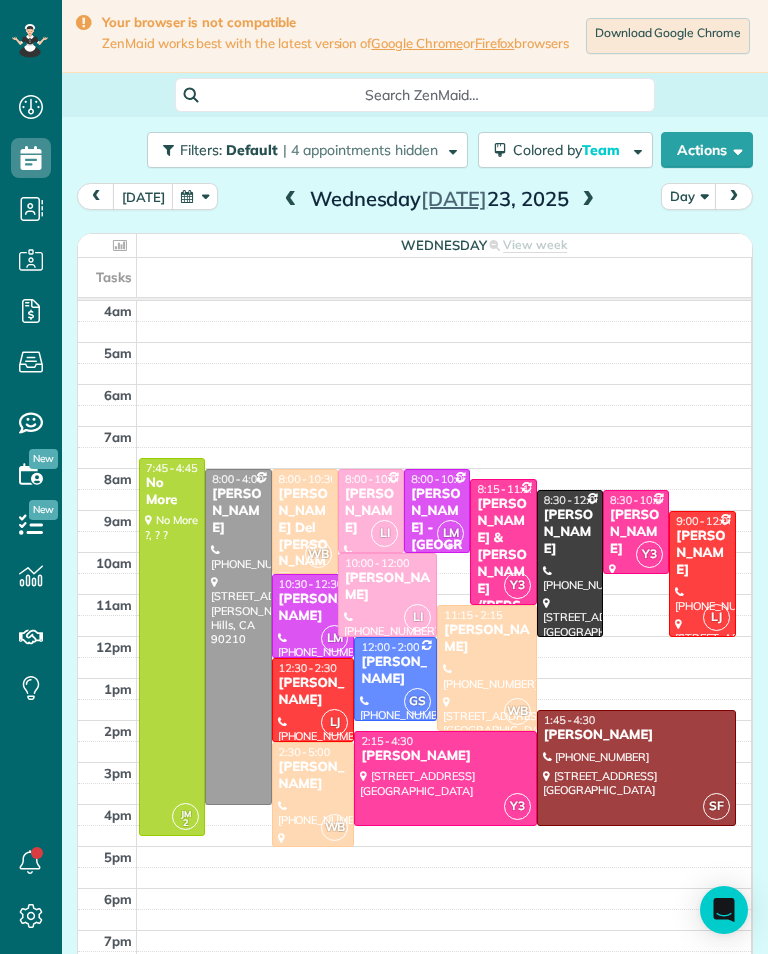scroll, scrollTop: 985, scrollLeft: 62, axis: both 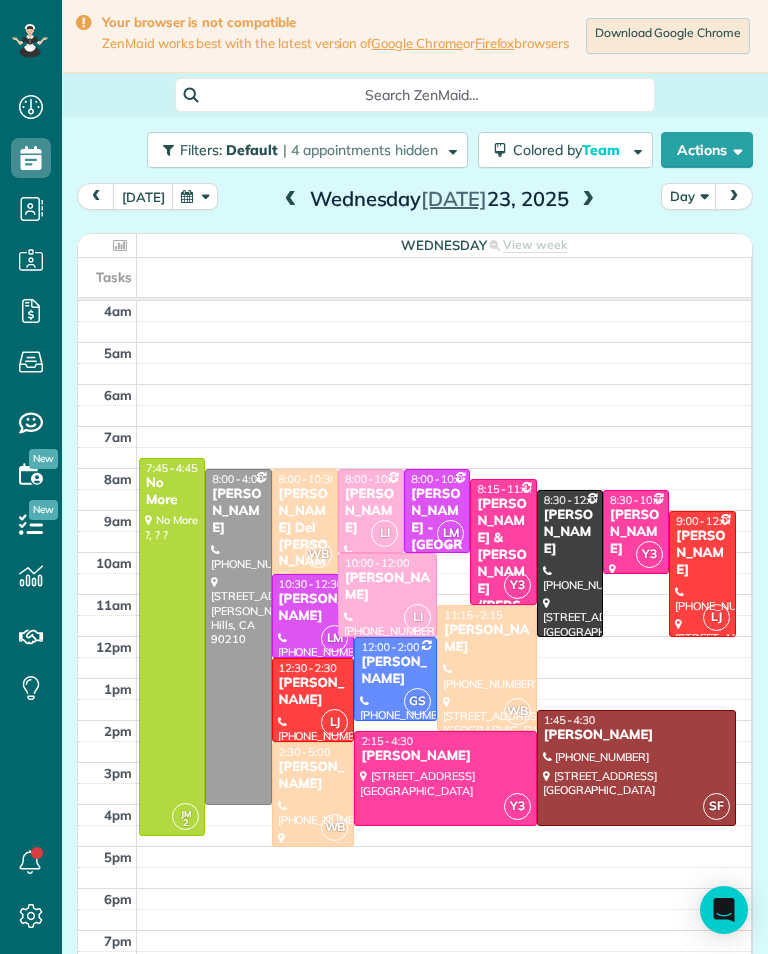 click on "[PERSON_NAME]" at bounding box center [387, 587] 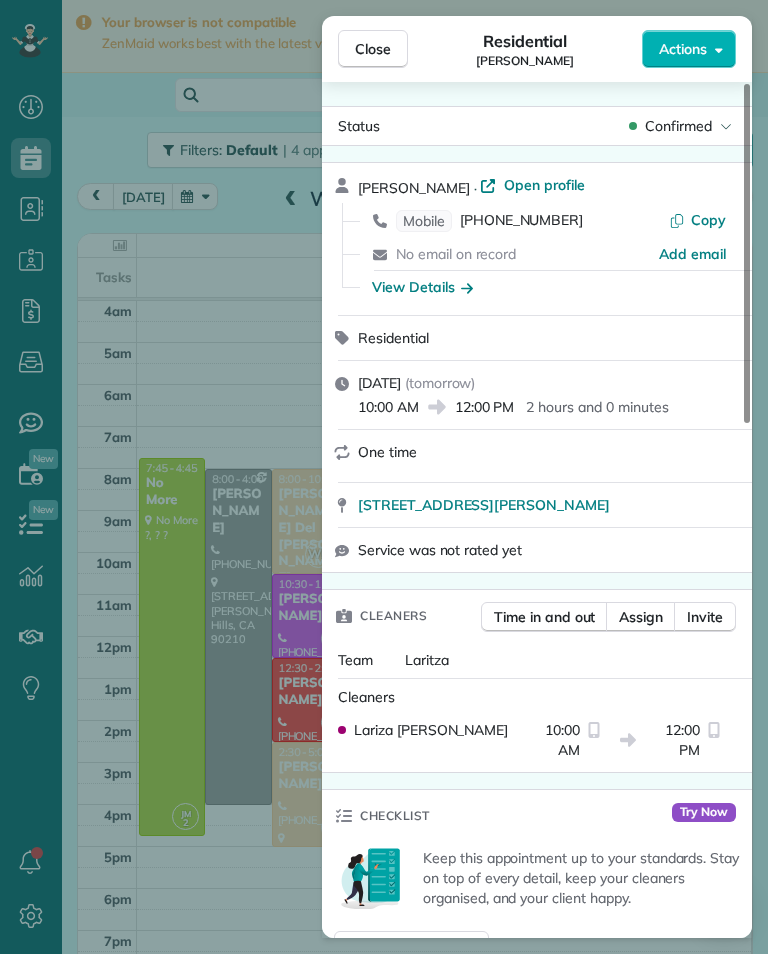 click on "Close Residential [PERSON_NAME] Actions Status Confirmed [PERSON_NAME] · Open profile Mobile [PHONE_NUMBER] Copy No email on record Add email View Details Residential [DATE] ( [DATE] ) 10:00 AM 12:00 PM 2 hours and 0 minutes One time [STREET_ADDRESS][PERSON_NAME] Service was not rated yet Cleaners Time in and out Assign Invite Team Laritza Cleaners [PERSON_NAME] 10:00 AM 12:00 PM Checklist Try Now Keep this appointment up to your standards. Stay on top of every detail, keep your cleaners organised, and your client happy. Assign a checklist Watch a 5 min demo Billing Billing actions Price $0.00 Overcharge $0.00 Discount $0.00 Coupon discount - Primary tax - Secondary tax - Total appointment price $0.00 Tips collected New feature! $0.00 [PERSON_NAME] as paid Total including tip $0.00 Get paid online in no-time! Send an invoice and reward your cleaners with tips Charge customer credit card Appointment custom fields Key # - Work items No work items to display Notes Appointment 0 0" at bounding box center [384, 477] 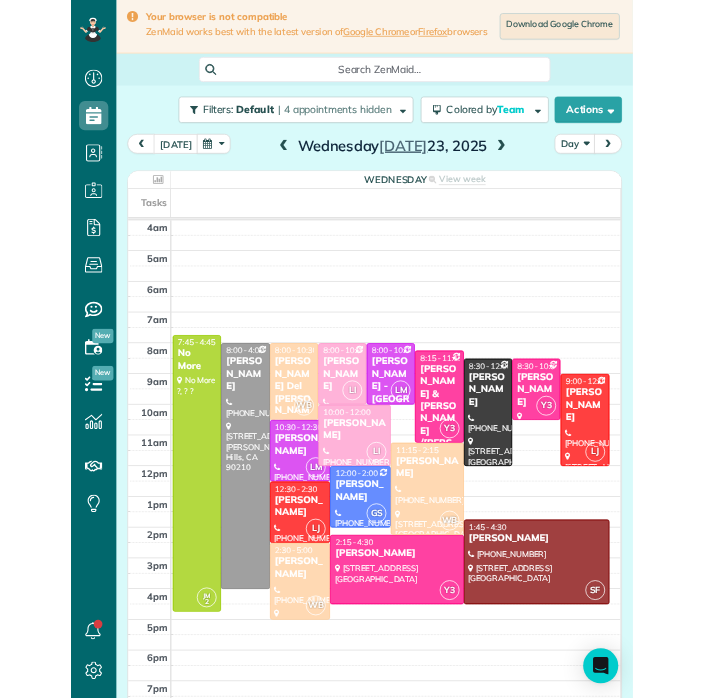 scroll, scrollTop: 31, scrollLeft: 0, axis: vertical 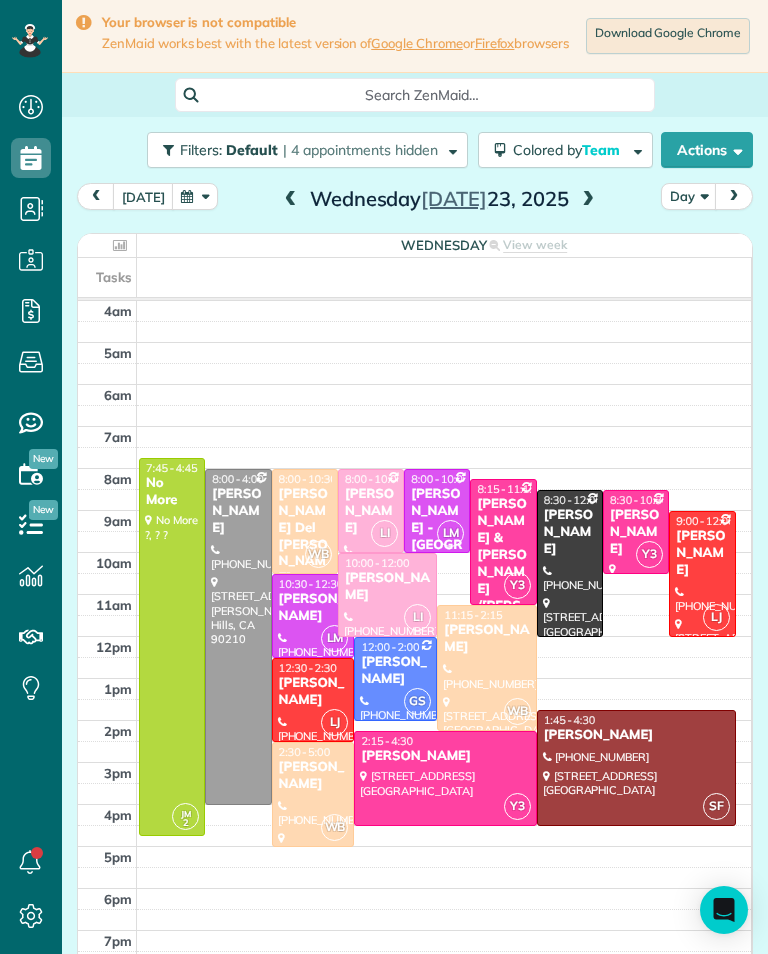 click at bounding box center [588, 200] 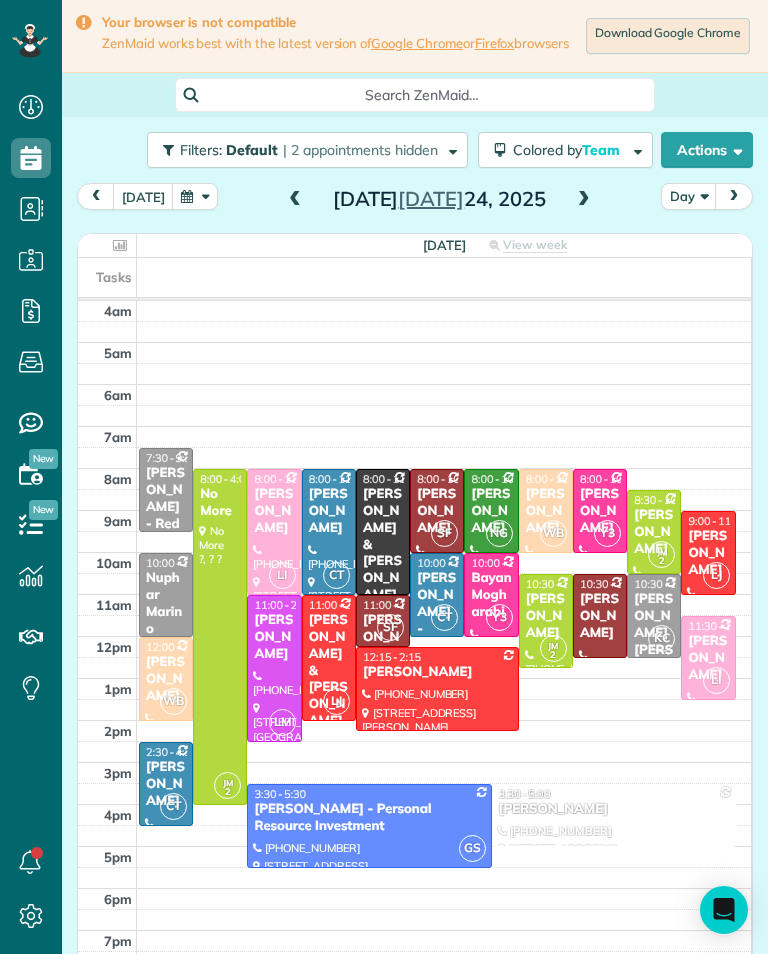 click at bounding box center (584, 200) 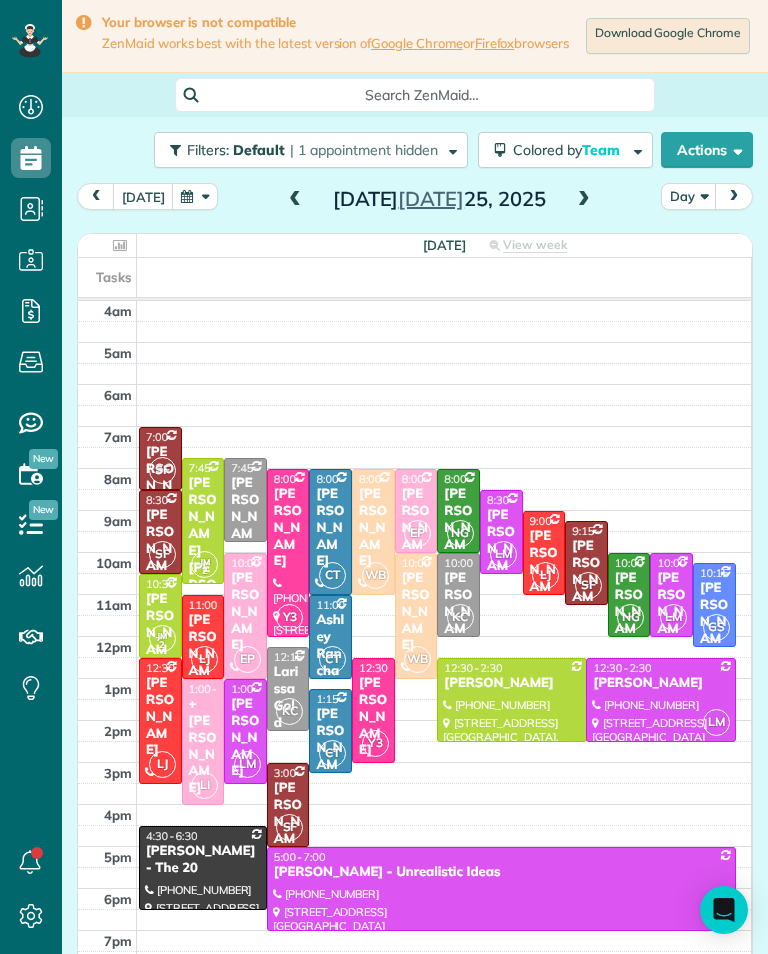 click at bounding box center (295, 200) 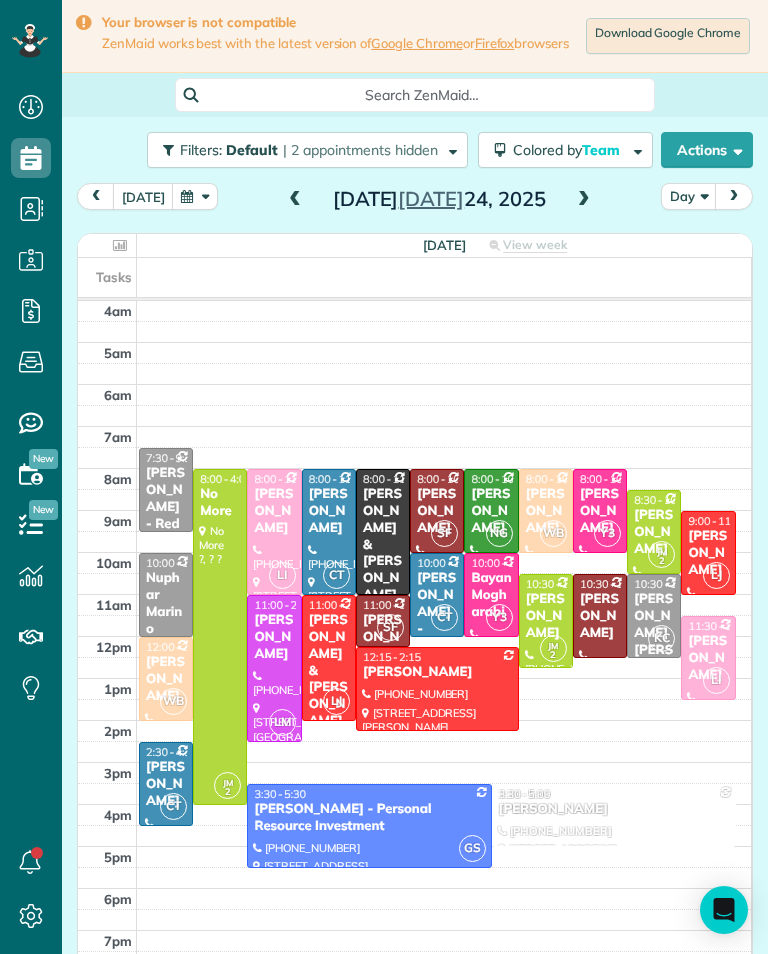 click on "SF" at bounding box center (390, 627) 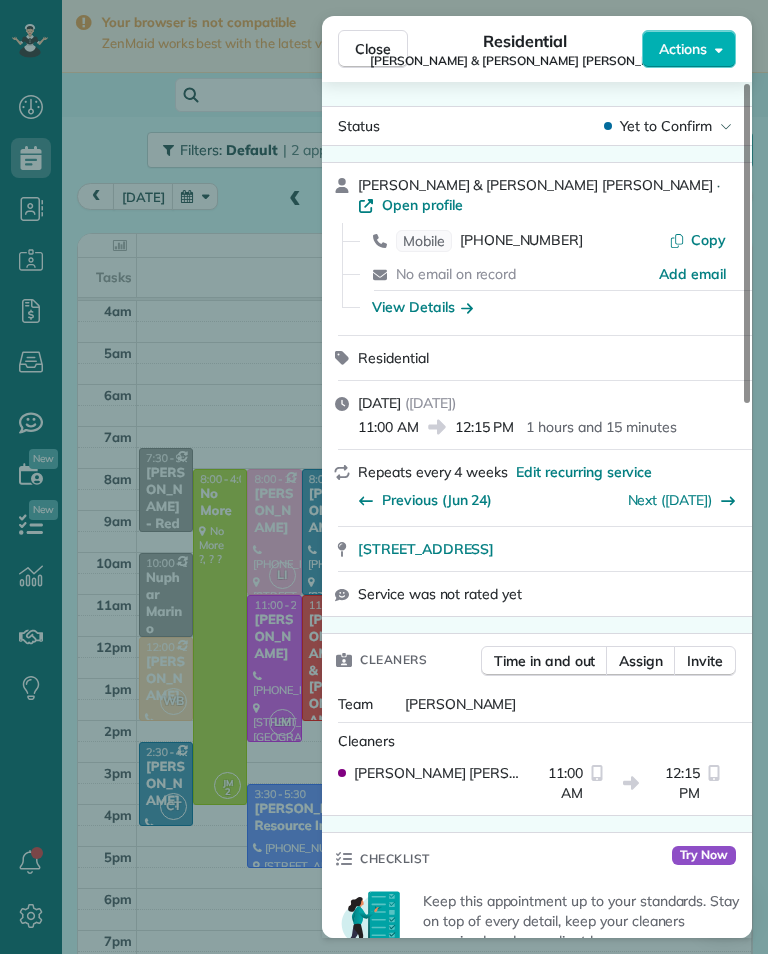 click on "[PHONE_NUMBER]" at bounding box center [521, 241] 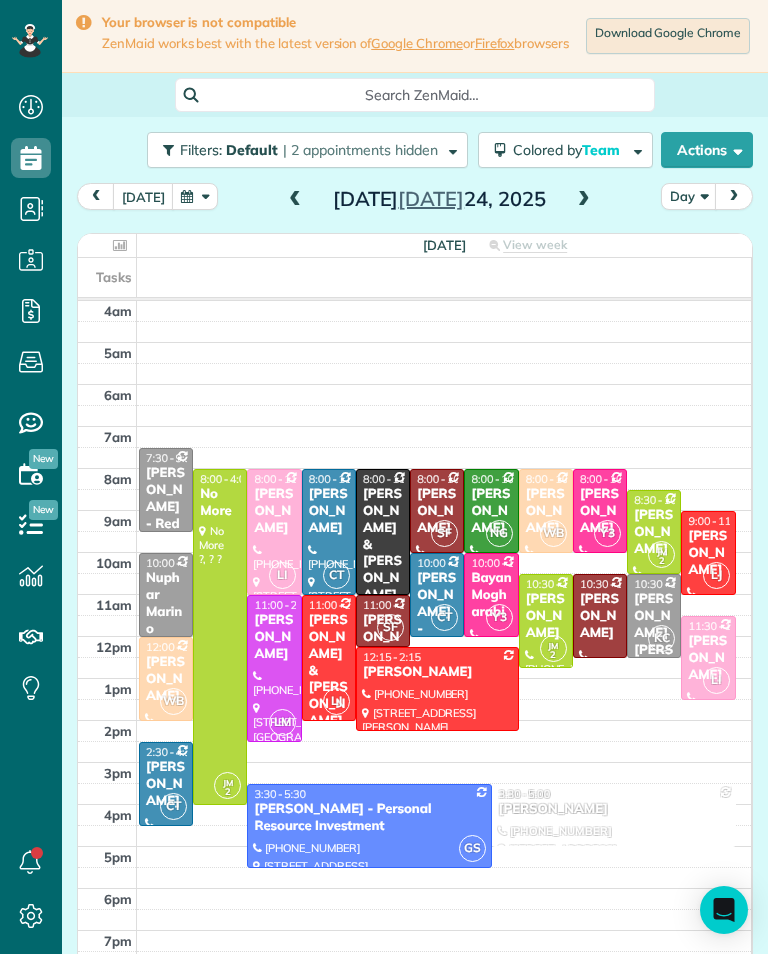 scroll, scrollTop: 985, scrollLeft: 62, axis: both 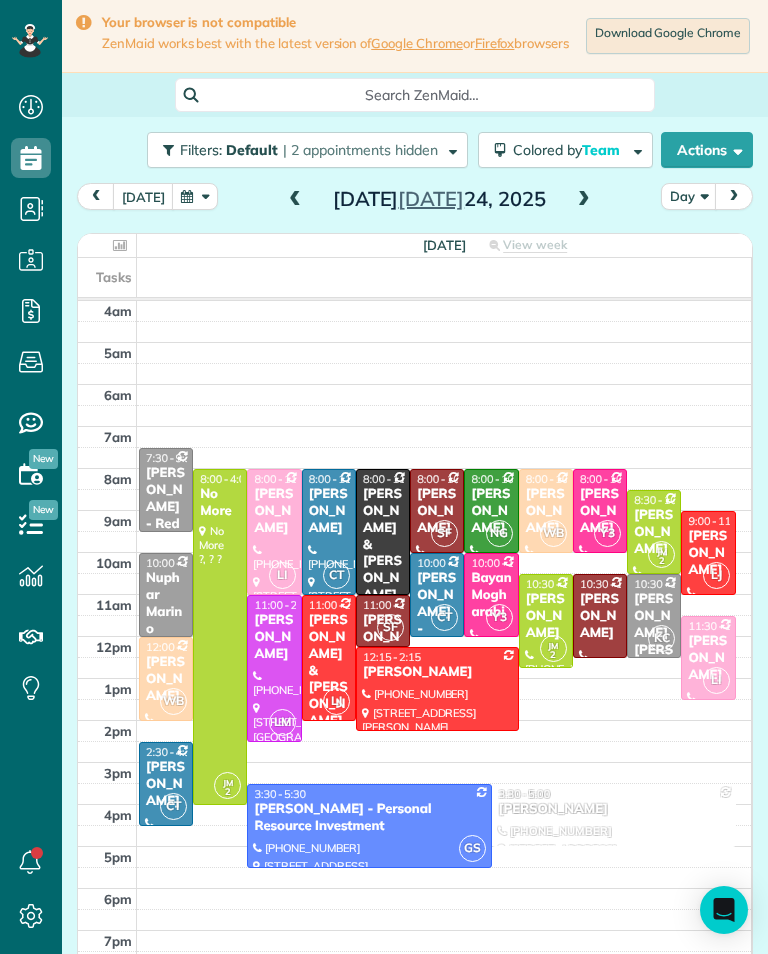 click at bounding box center [295, 200] 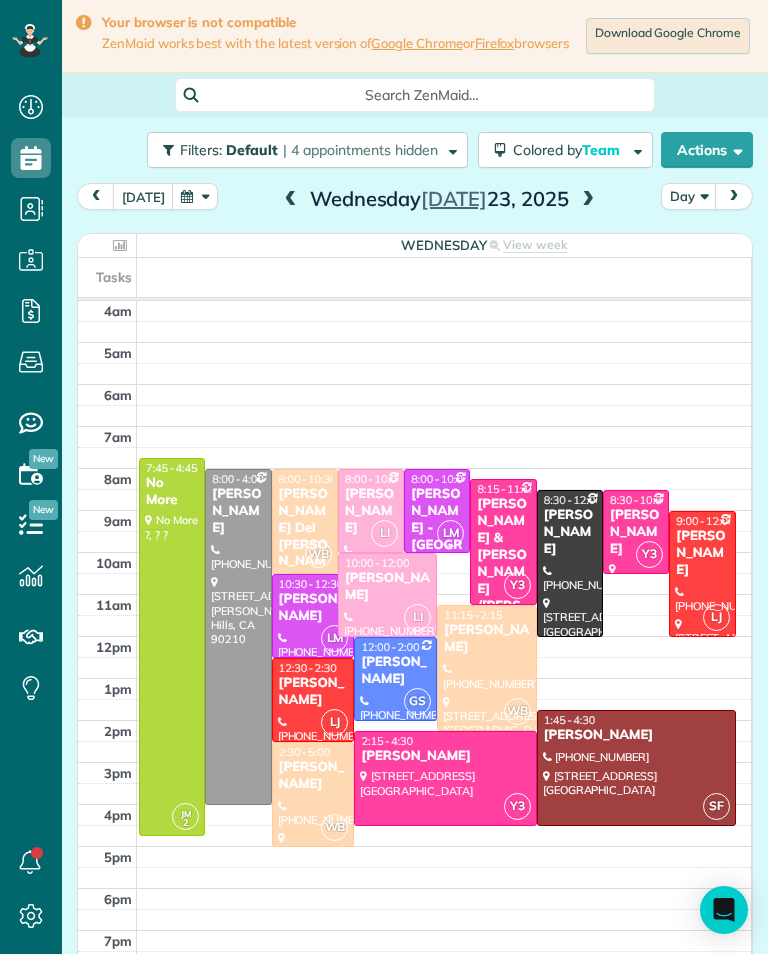 click on "[PERSON_NAME] Del [PERSON_NAME]" at bounding box center (305, 536) 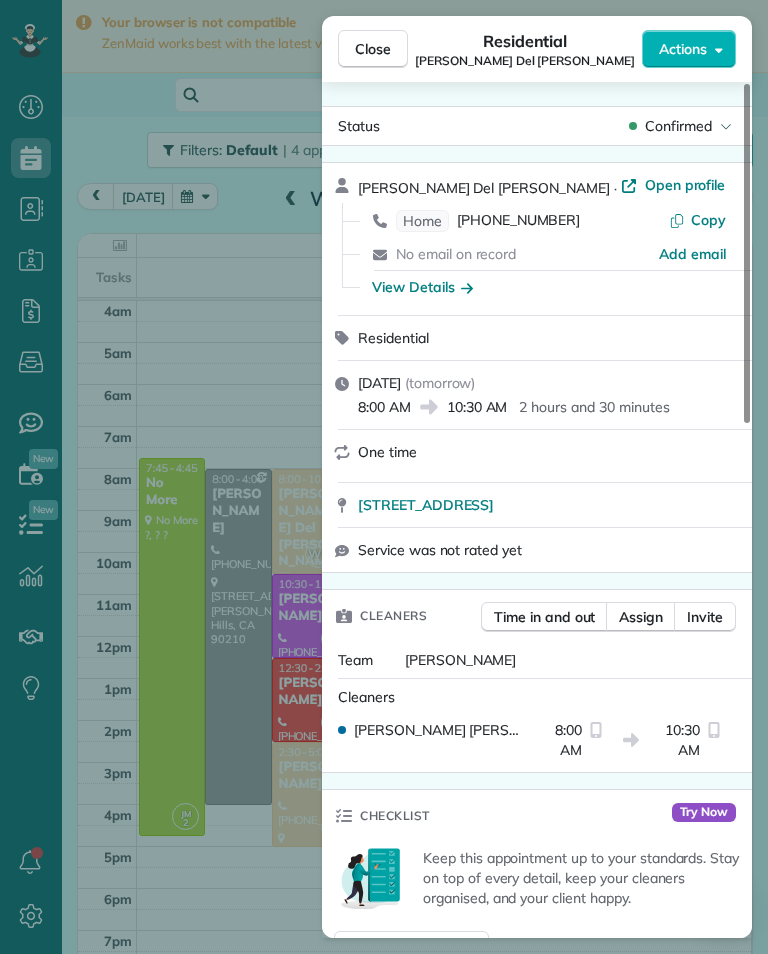click on "View Details" at bounding box center [422, 287] 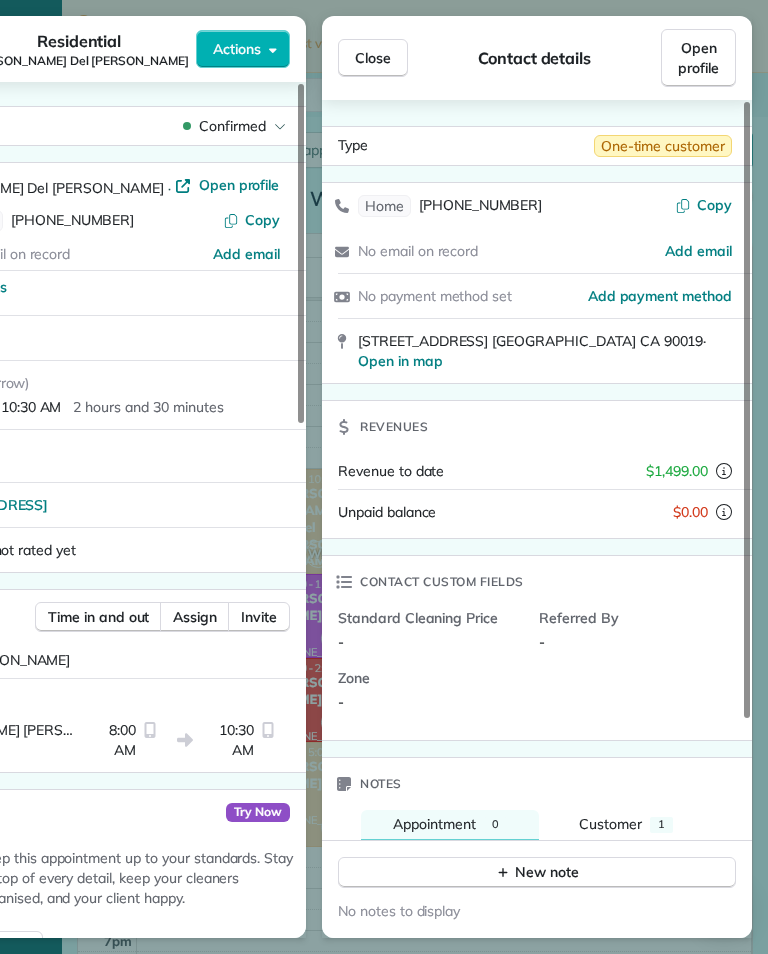 click on "Close Contact details Open profile" at bounding box center [537, 58] 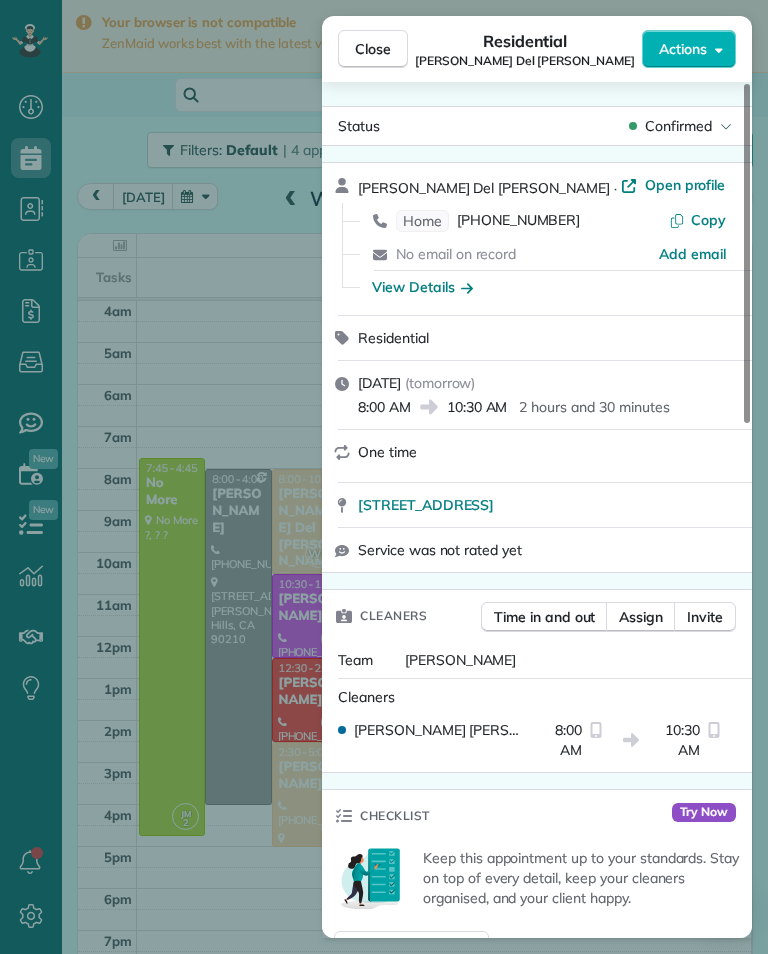 click on "View Details" at bounding box center [422, 287] 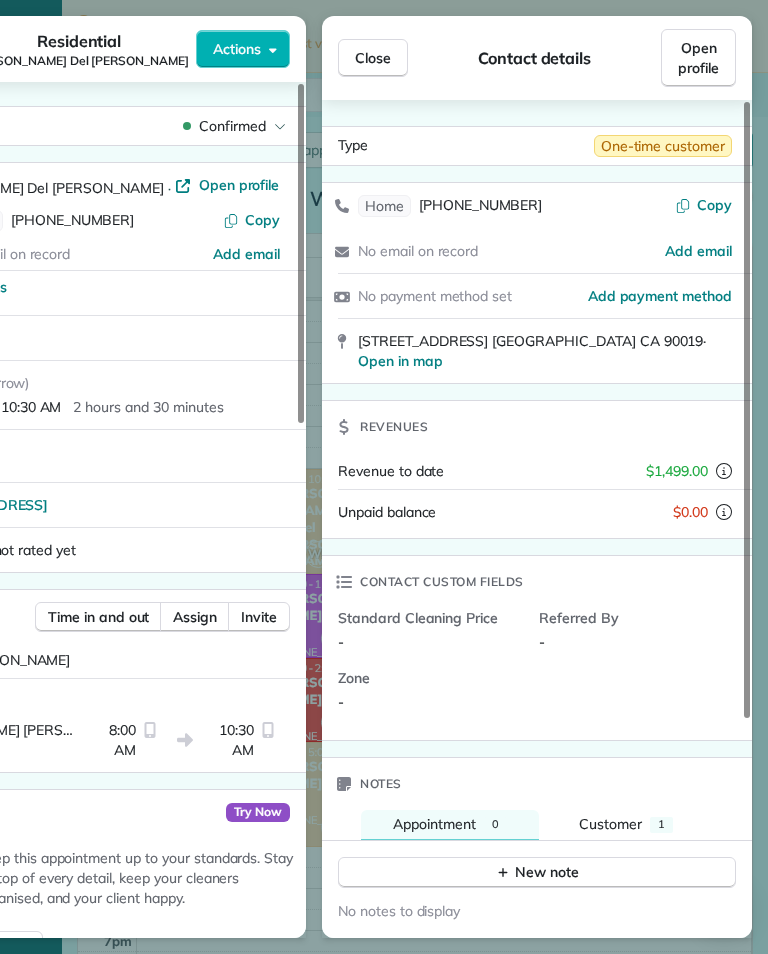 click on "Close" at bounding box center [373, 58] 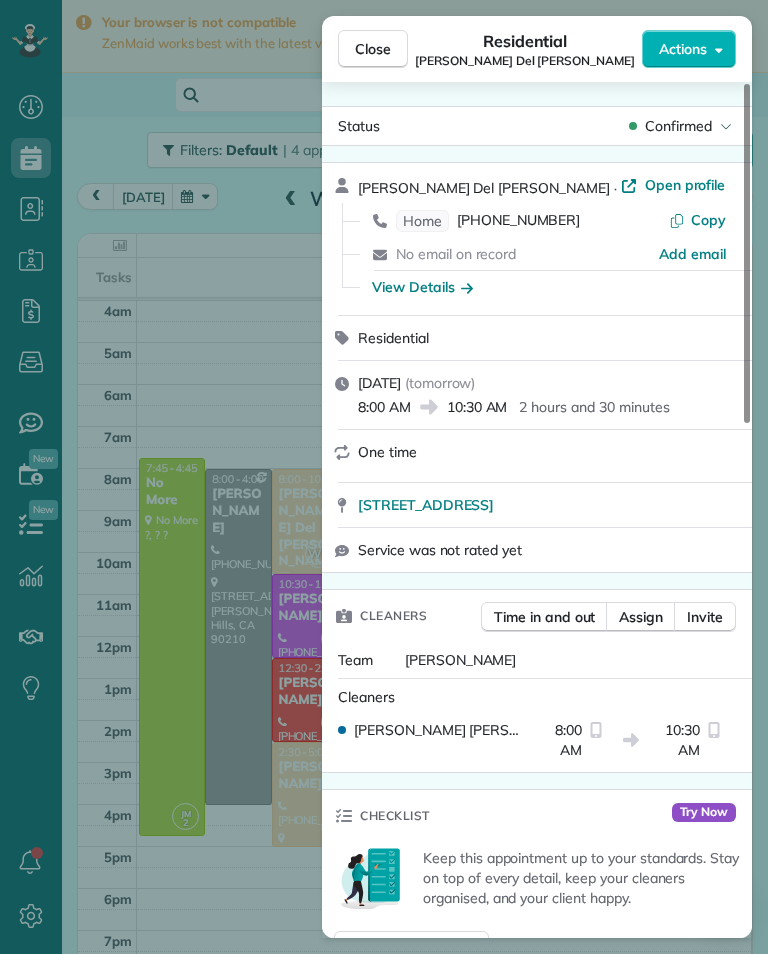 click on "[PHONE_NUMBER]" at bounding box center (518, 221) 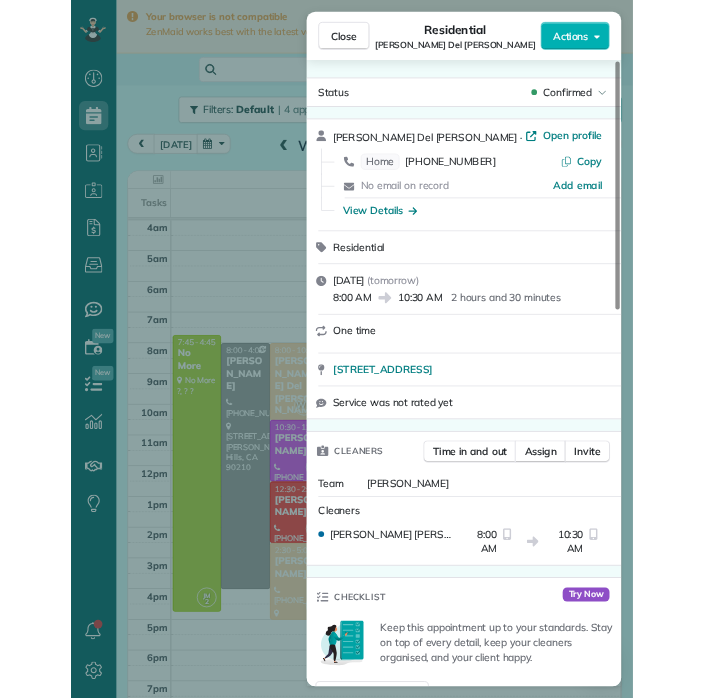 scroll, scrollTop: 985, scrollLeft: 62, axis: both 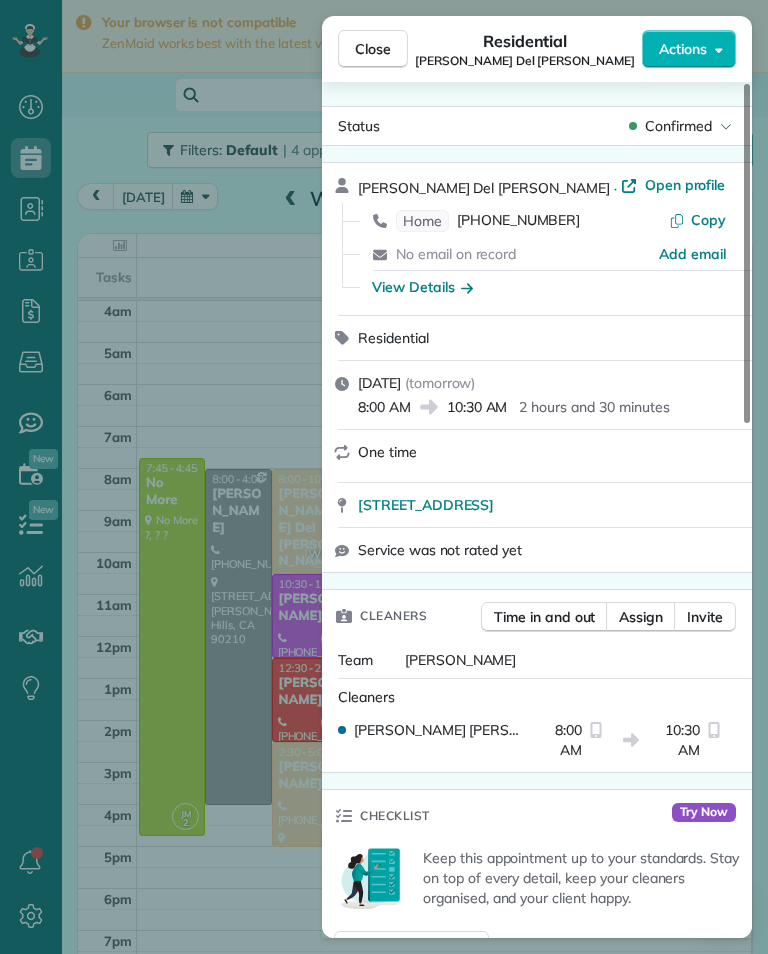 click on "Close Residential [PERSON_NAME] Del [PERSON_NAME] Actions Status Confirmed [PERSON_NAME] Del [PERSON_NAME] · Open profile Home [PHONE_NUMBER] Copy No email on record Add email View Details Residential [DATE] ( [DATE] ) 8:00 AM 10:30 AM 2 hours and 30 minutes One time [STREET_ADDRESS] Service was not rated yet Cleaners Time in and out Assign Invite Team [PERSON_NAME] Cleaners [PERSON_NAME] 8:00 AM 10:30 AM Checklist Try Now Keep this appointment up to your standards. Stay on top of every detail, keep your cleaners organised, and your client happy. Assign a checklist Watch a 5 min demo Billing Billing actions Price $0.00 Overcharge $0.00 Discount $0.00 Coupon discount - Primary tax - Secondary tax - Total appointment price $0.00 Tips collected New feature! $0.00 [PERSON_NAME] as paid Total including tip $0.00 Get paid online in no-time! Send an invoice and reward your cleaners with tips Charge customer credit card Appointment custom fields Key # - Work items No work items to display Notes Appointment 0" at bounding box center (384, 477) 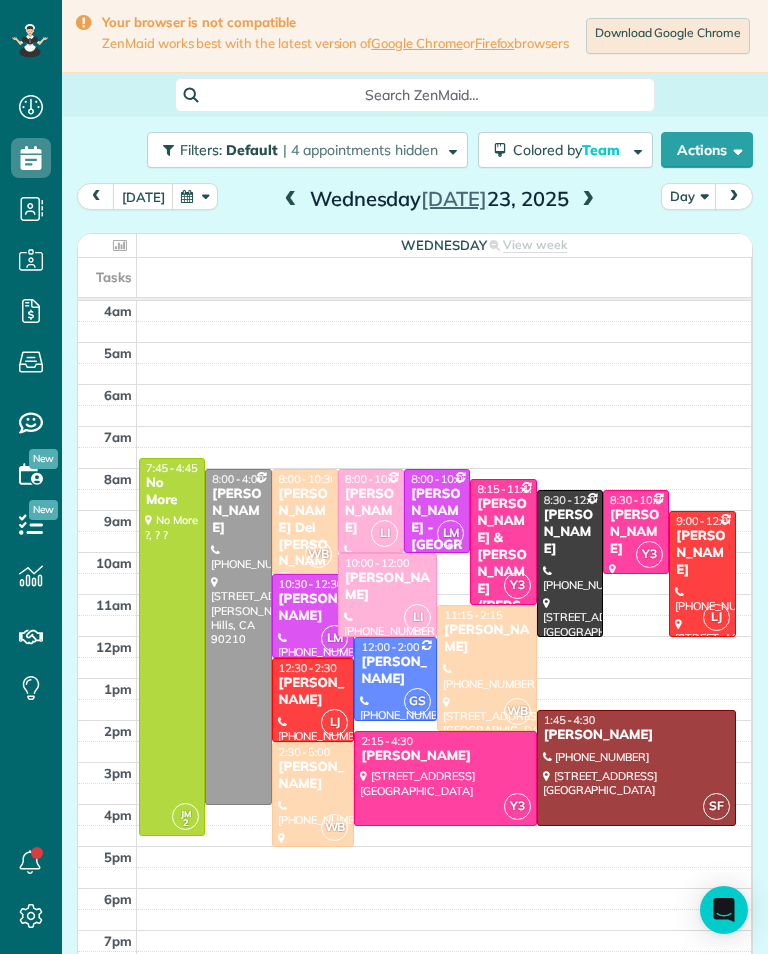 click on "[PERSON_NAME]" at bounding box center [313, 776] 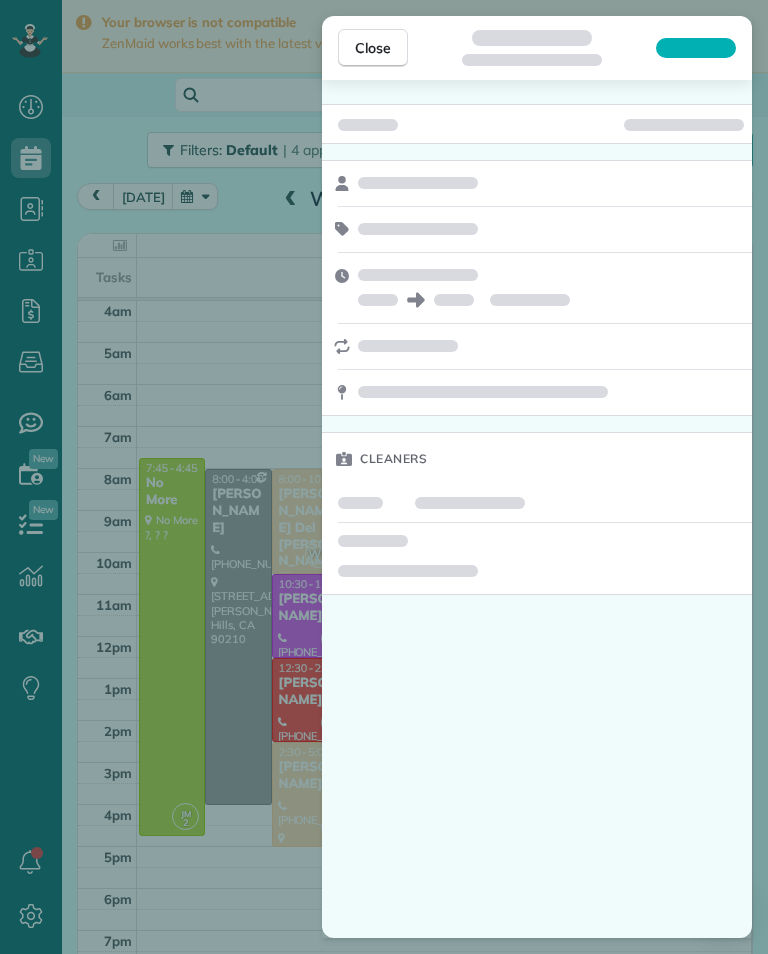 click on "Close   Cleaners" at bounding box center (384, 477) 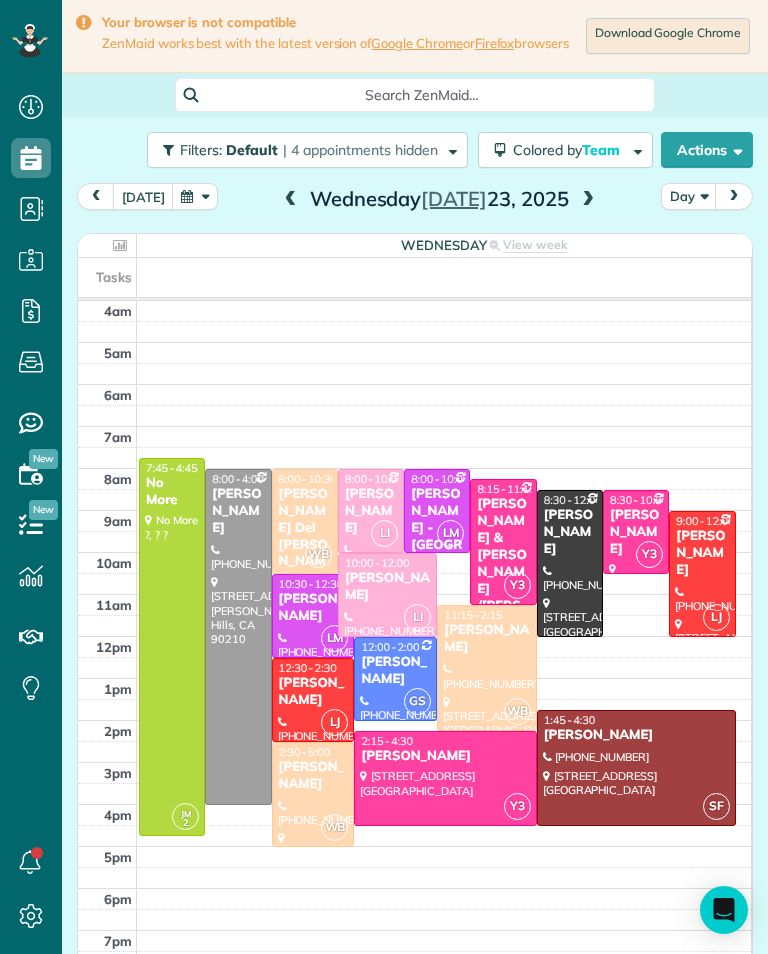 click at bounding box center (486, 668) 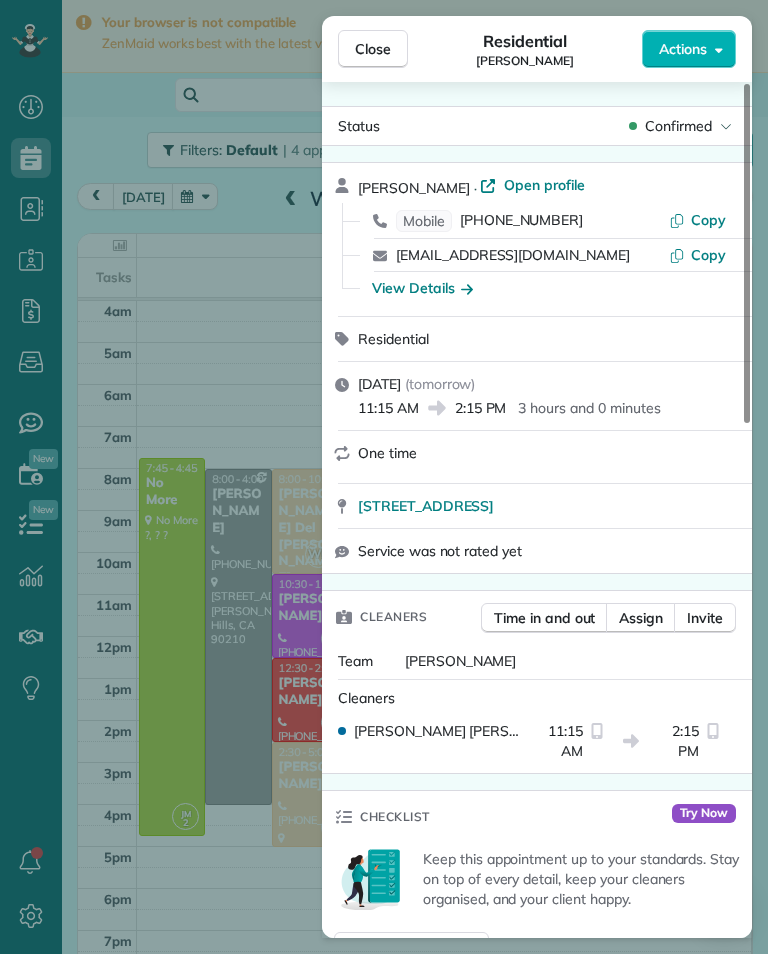 click on "View Details" at bounding box center [422, 288] 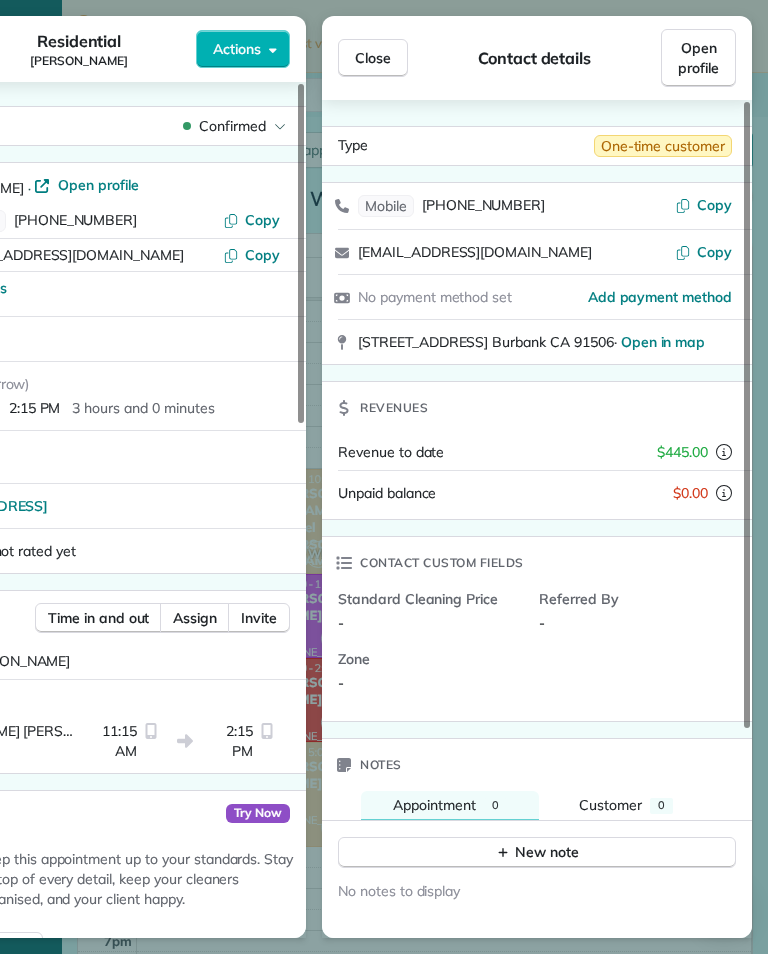 click on "Close" at bounding box center (373, 58) 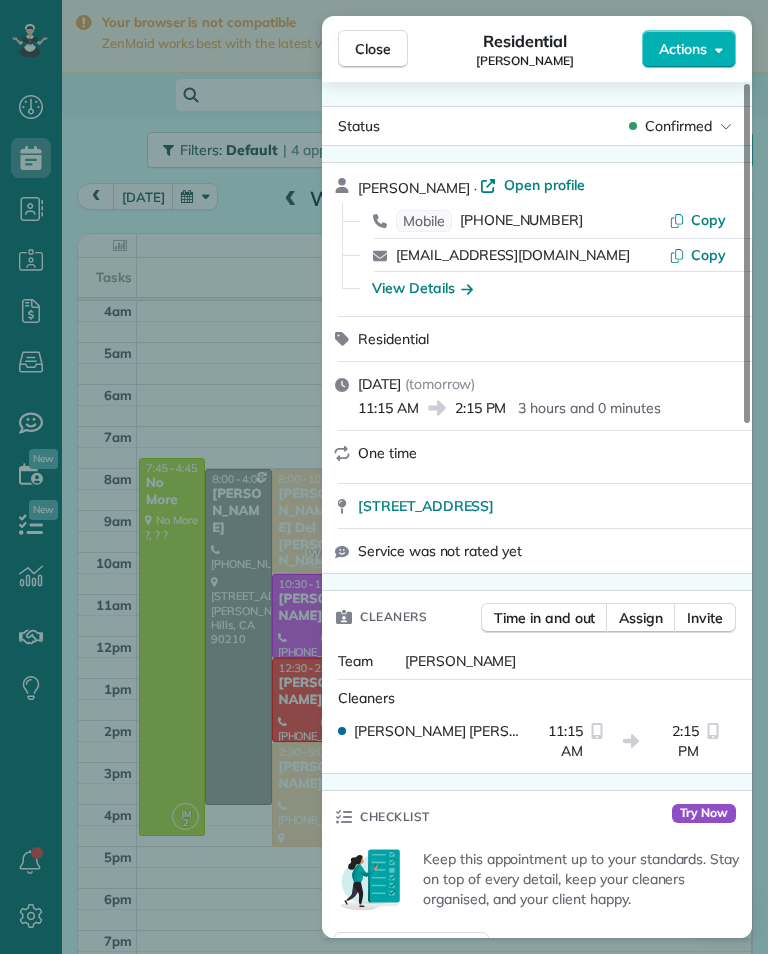 click on "Close Residential [PERSON_NAME] Actions Status Confirmed [PERSON_NAME] · Open profile Mobile [PHONE_NUMBER] Copy [EMAIL_ADDRESS][DOMAIN_NAME] Copy View Details Residential [DATE] ( [DATE] ) 11:15 AM 2:15 PM 3 hours and 0 minutes One time [STREET_ADDRESS] Service was not rated yet Cleaners Time in and out Assign Invite Team [PERSON_NAME] Cleaners [PERSON_NAME] 11:15 AM 2:15 PM Checklist Try Now Keep this appointment up to your standards. Stay on top of every detail, keep your cleaners organised, and your client happy. Assign a checklist Watch a 5 min demo Billing Billing actions Price $0.00 Overcharge $0.00 Discount $0.00 Coupon discount - Primary tax - Secondary tax - Total appointment price $0.00 Tips collected New feature! $0.00 [PERSON_NAME] as paid Total including tip $0.00 Get paid online in no-time! Send an invoice and reward your cleaners with tips Charge customer credit card Appointment custom fields Key # - Work items No work items to display Notes Appointment 0 Customer" at bounding box center [384, 477] 